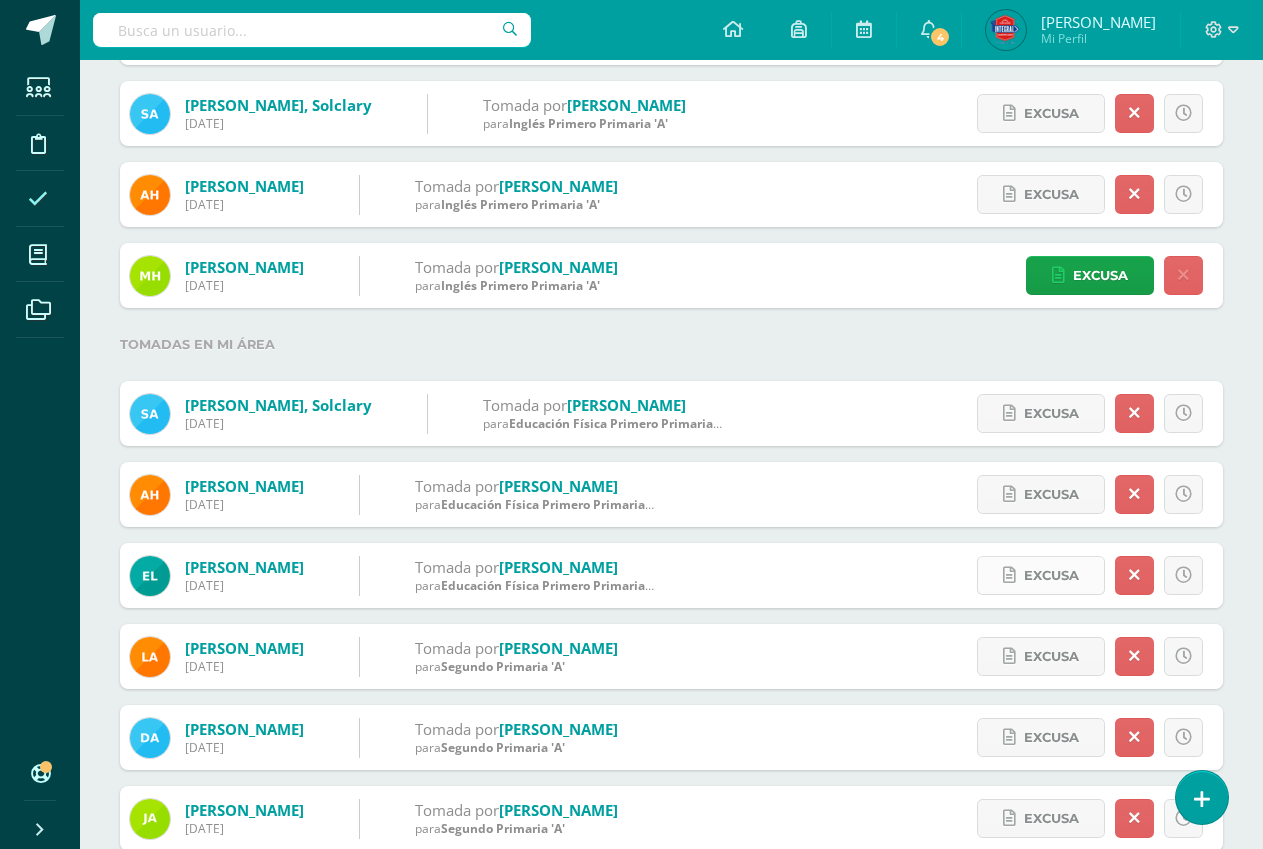 scroll, scrollTop: 1498, scrollLeft: 0, axis: vertical 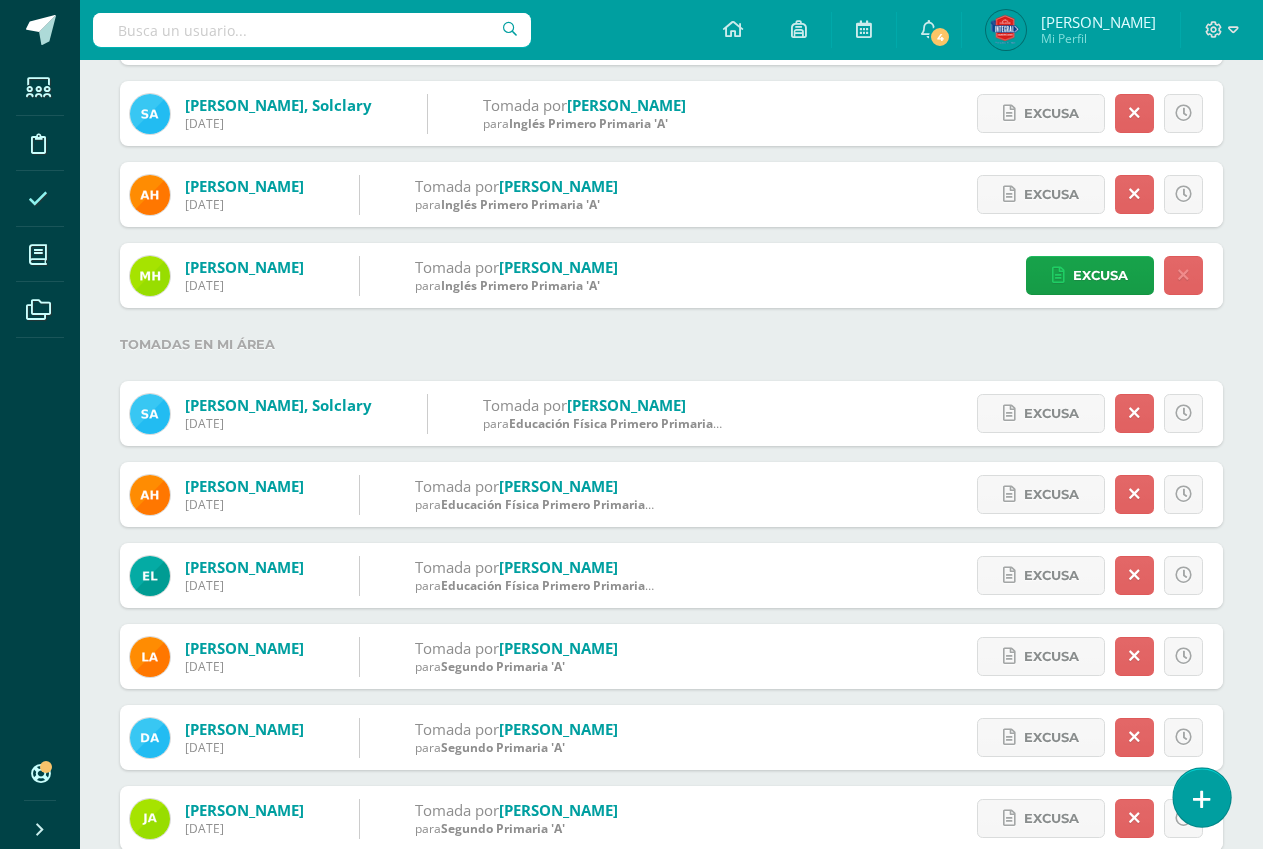 click at bounding box center (1201, 797) 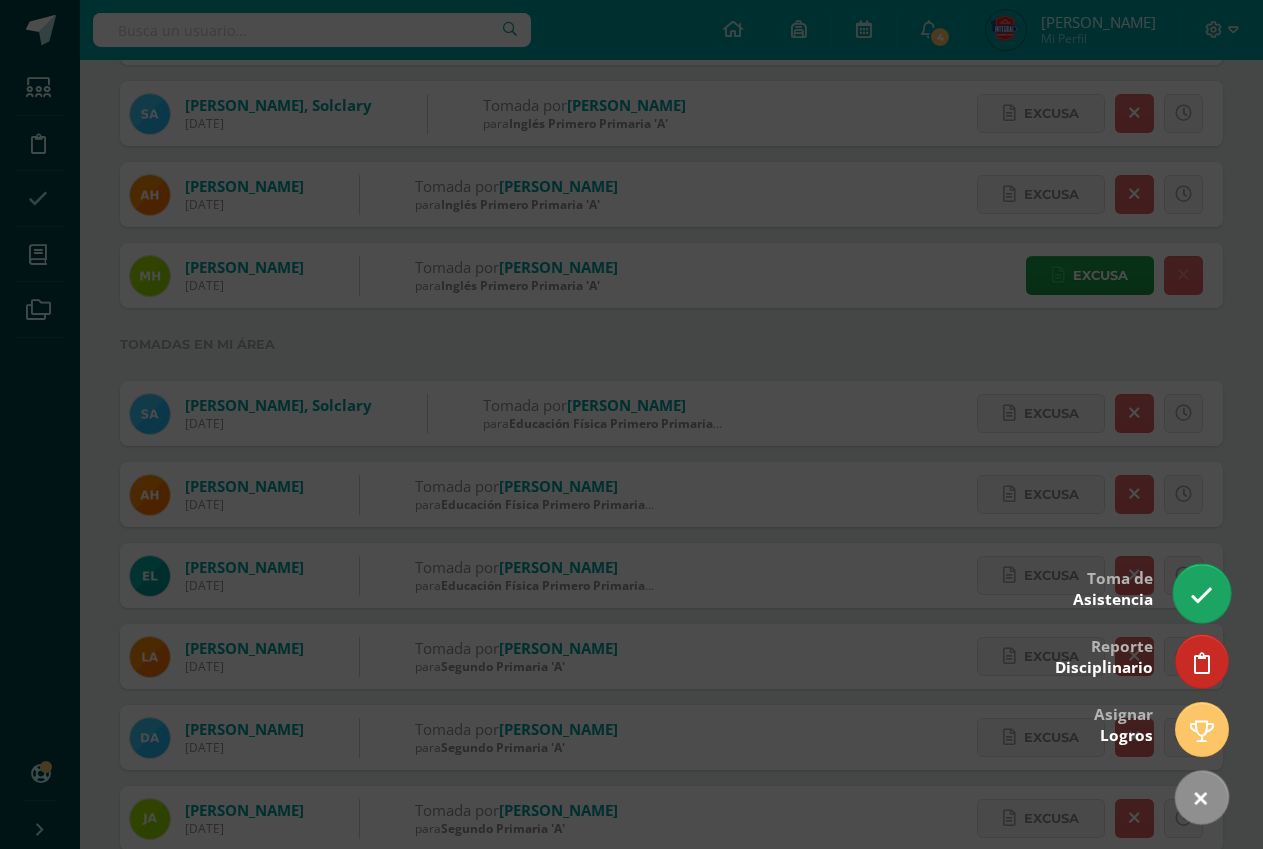 click at bounding box center [1201, 595] 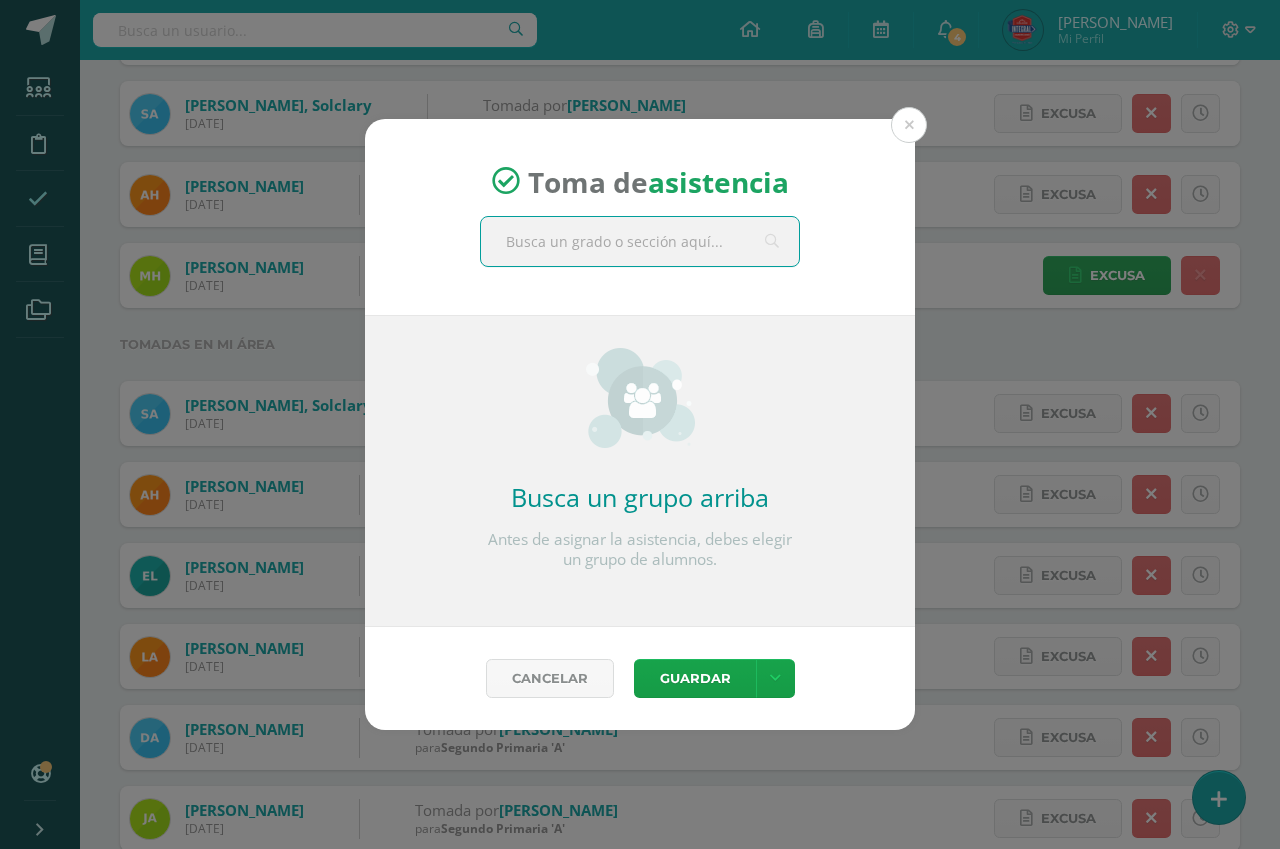 click at bounding box center [640, 241] 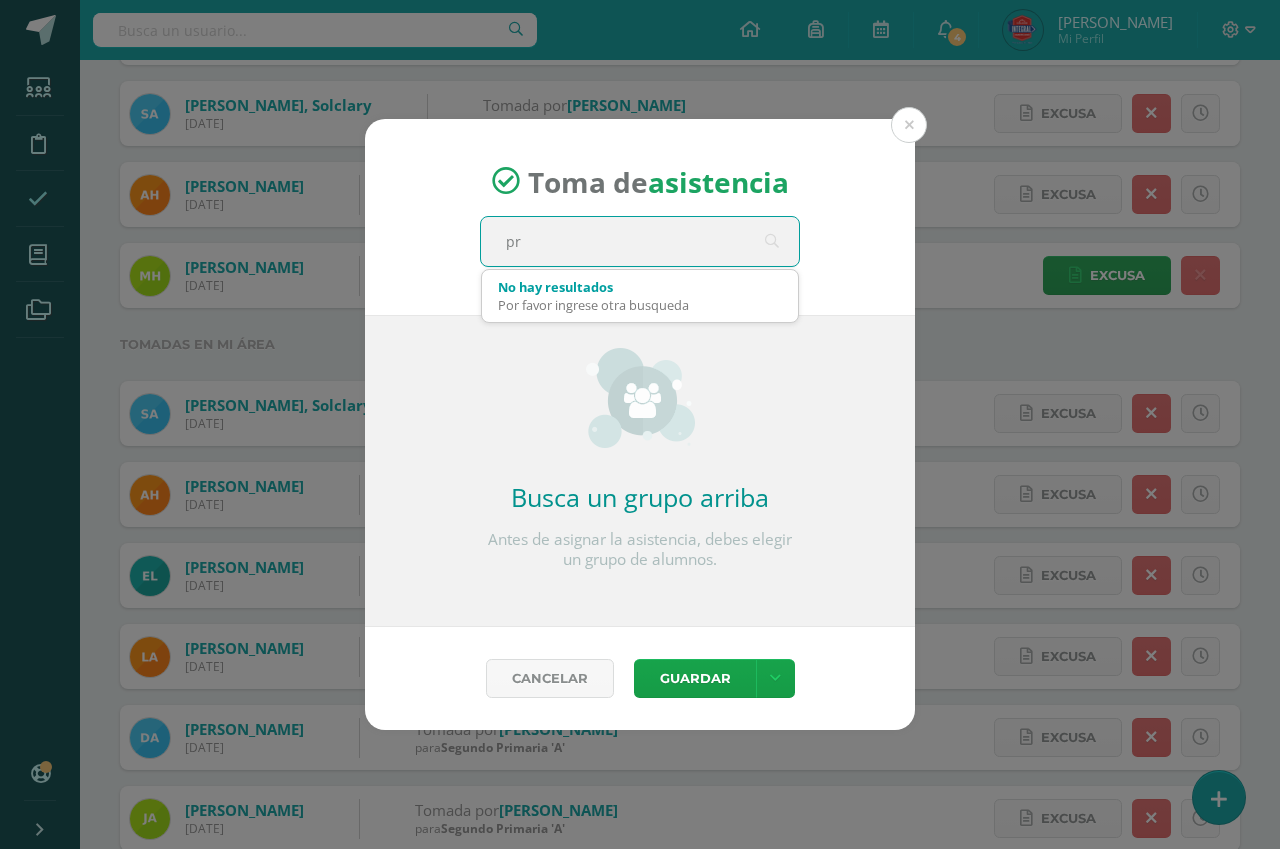 type on "pri" 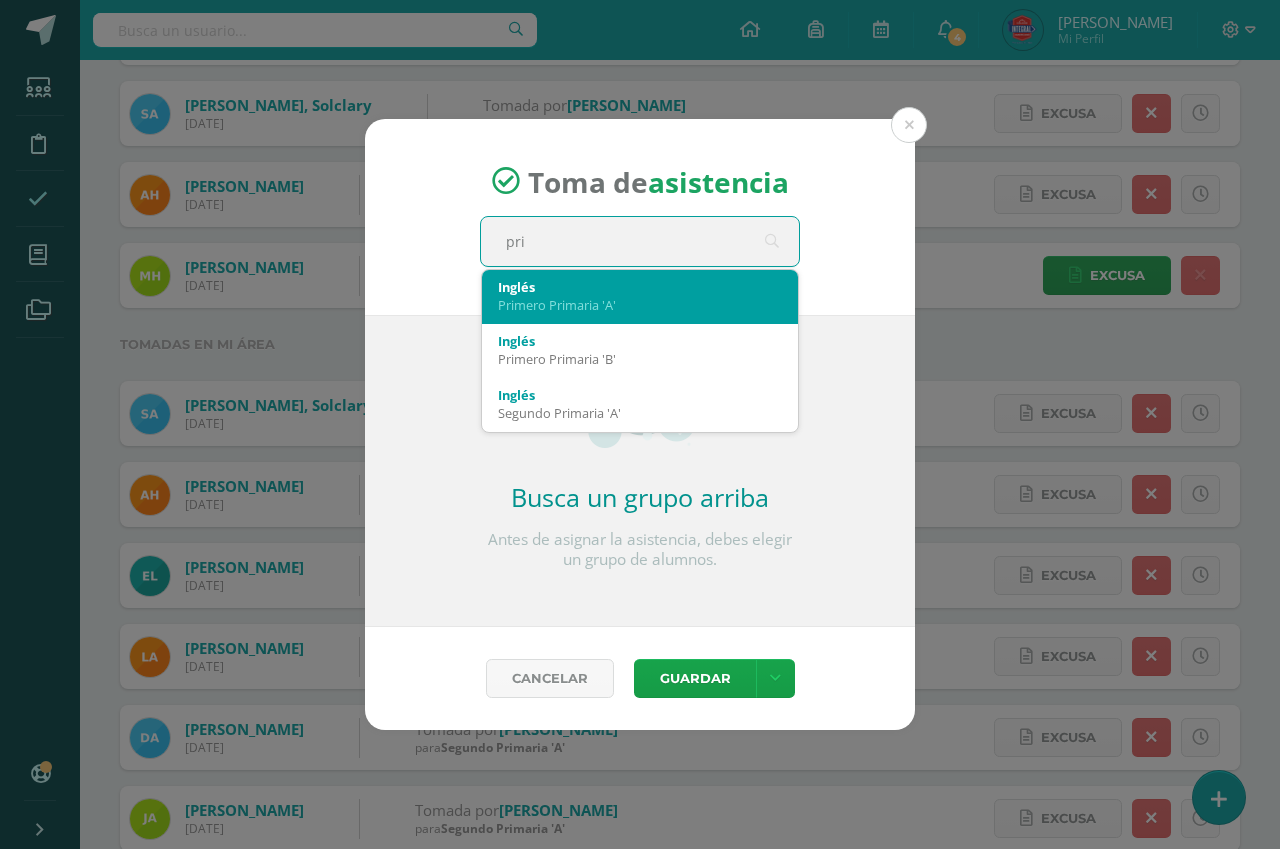 click on "Inglés Primero Primaria 'A'" at bounding box center [640, 296] 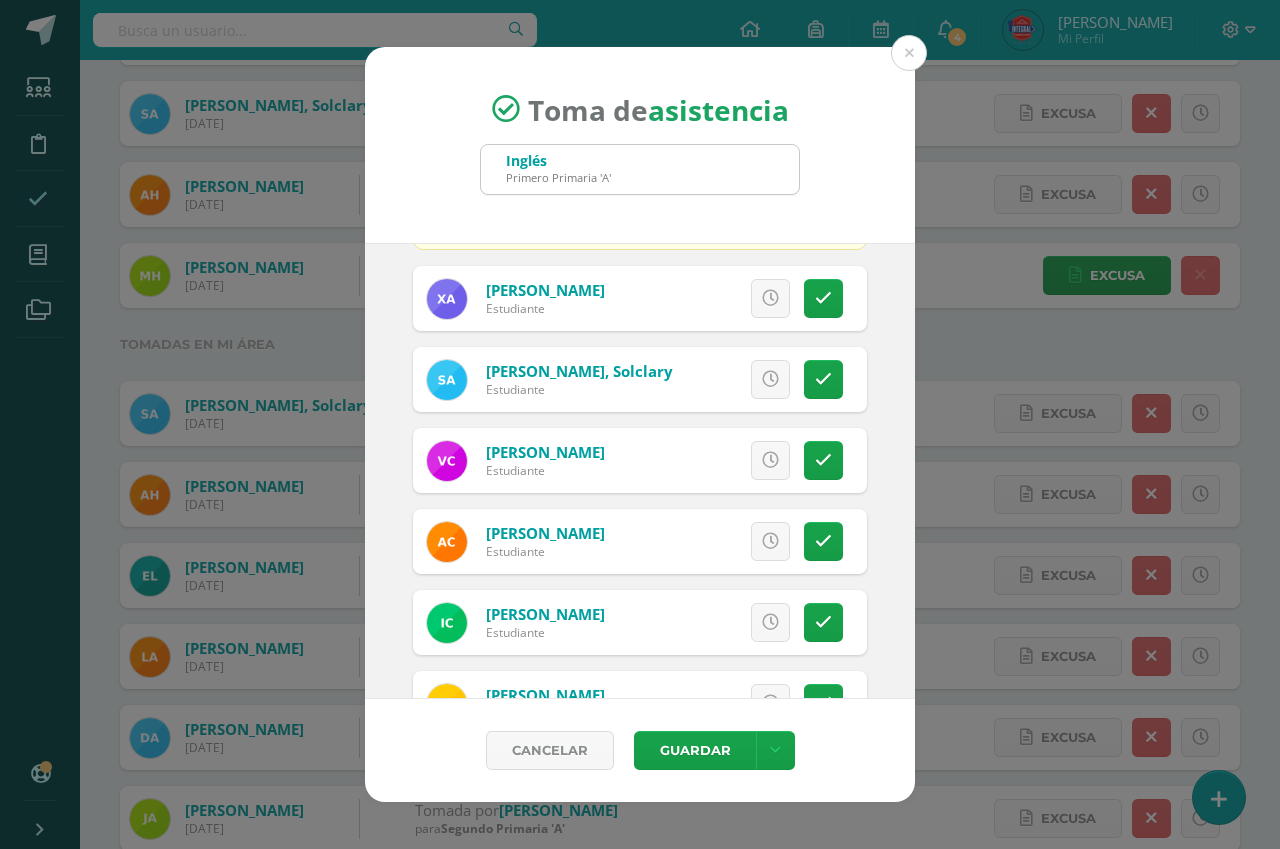 scroll, scrollTop: 160, scrollLeft: 0, axis: vertical 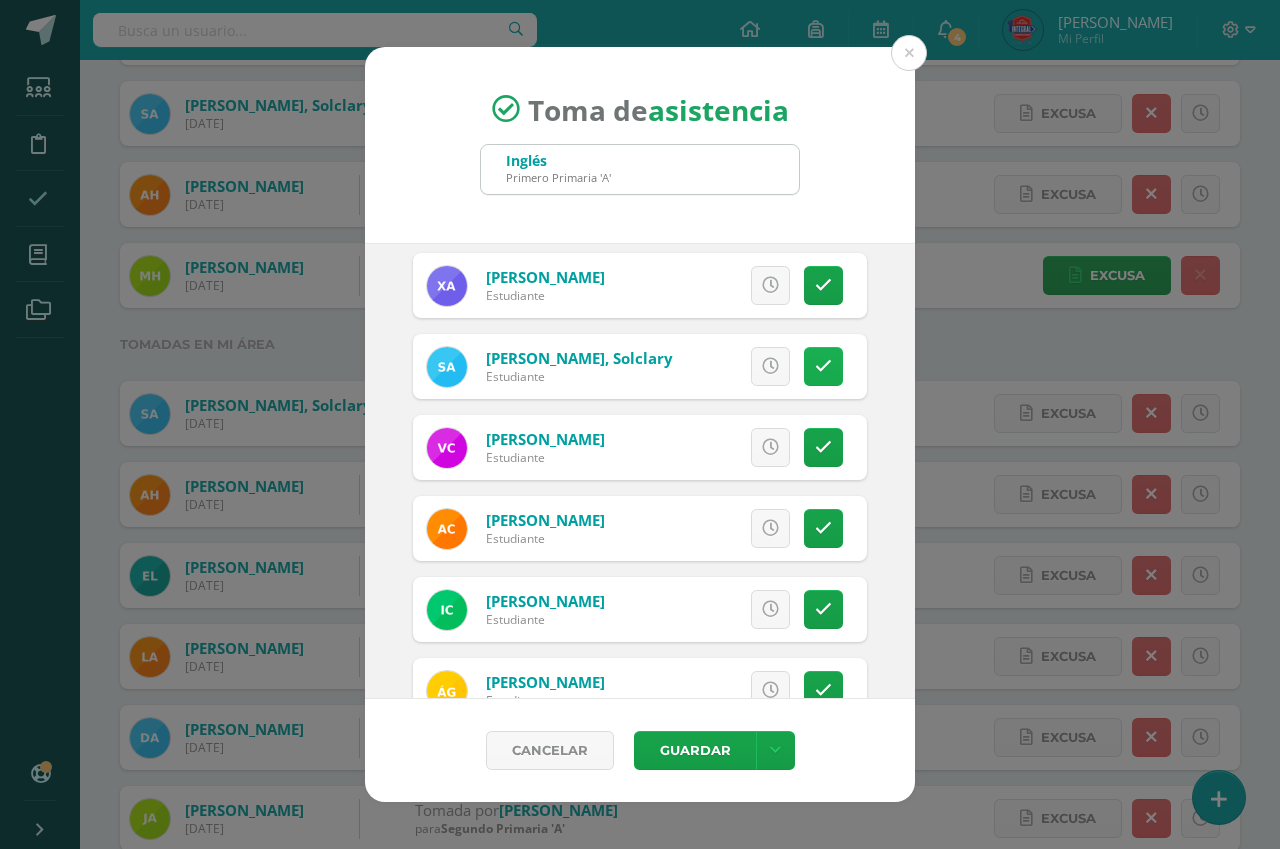click at bounding box center (823, 366) 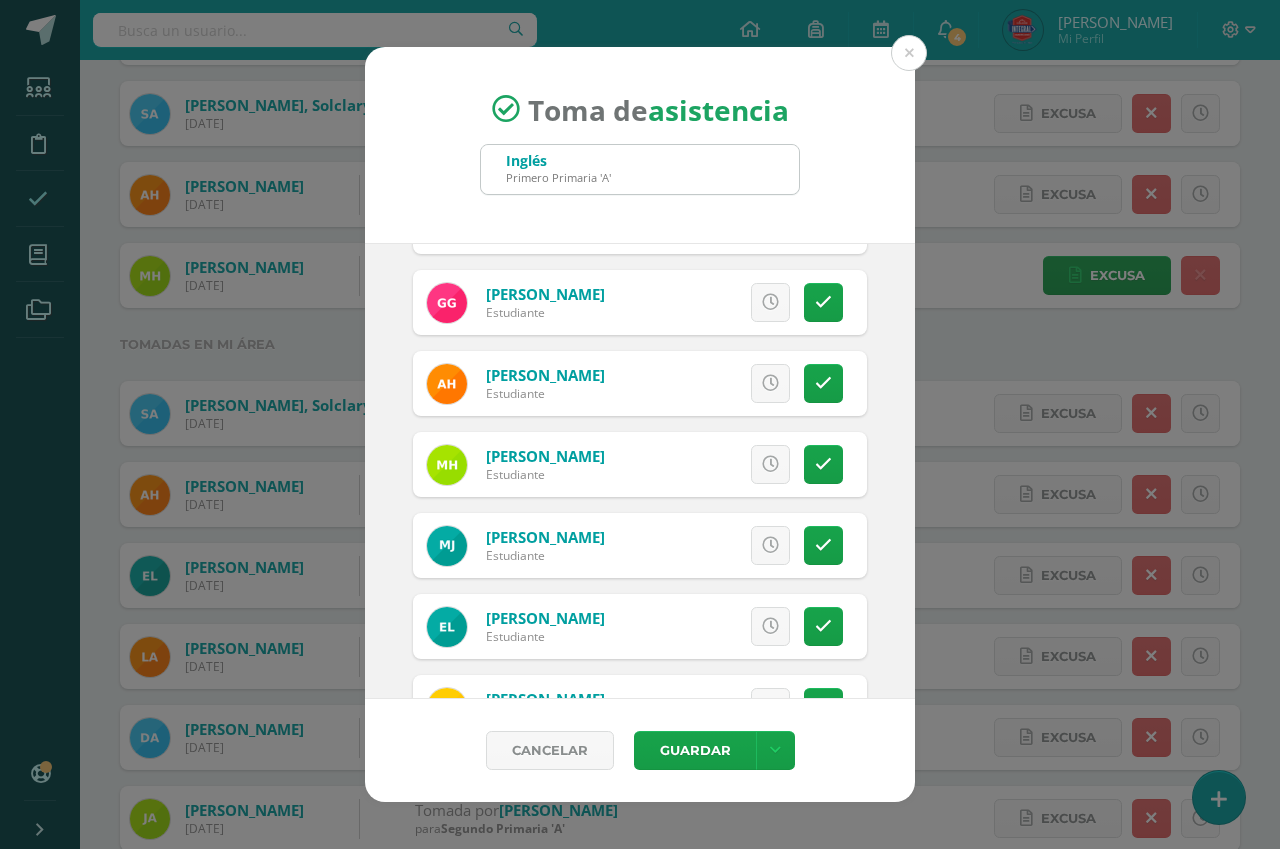 scroll, scrollTop: 583, scrollLeft: 0, axis: vertical 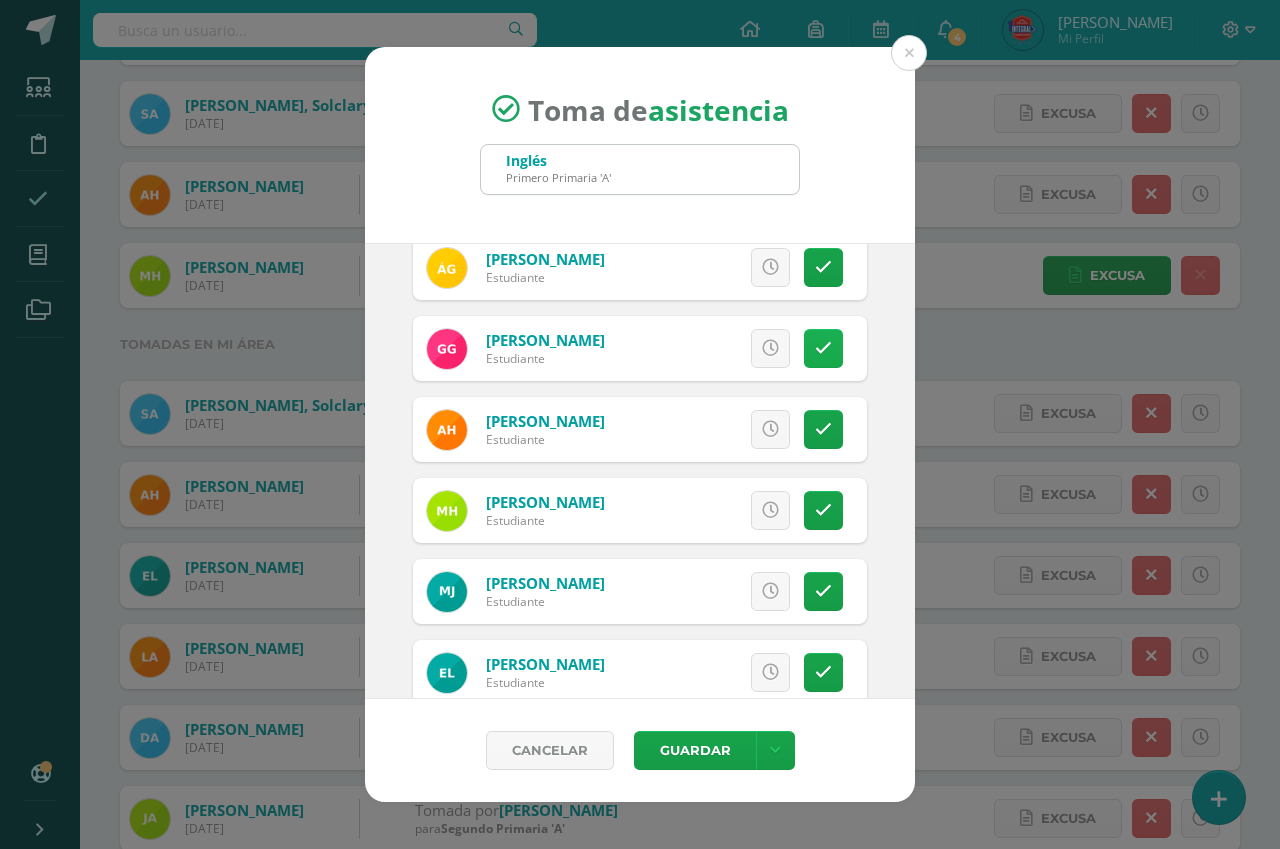drag, startPoint x: 806, startPoint y: 365, endPoint x: 805, endPoint y: 376, distance: 11.045361 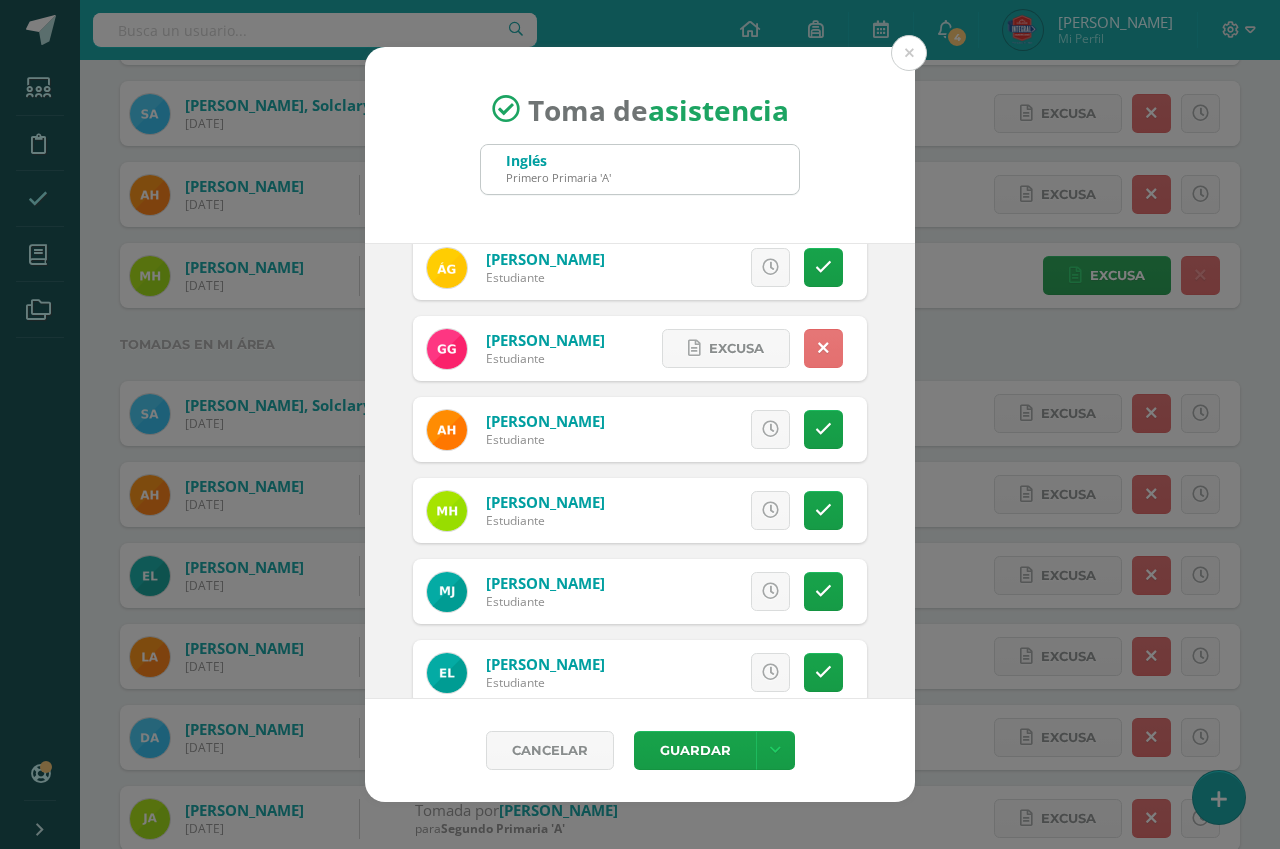 click at bounding box center (823, 348) 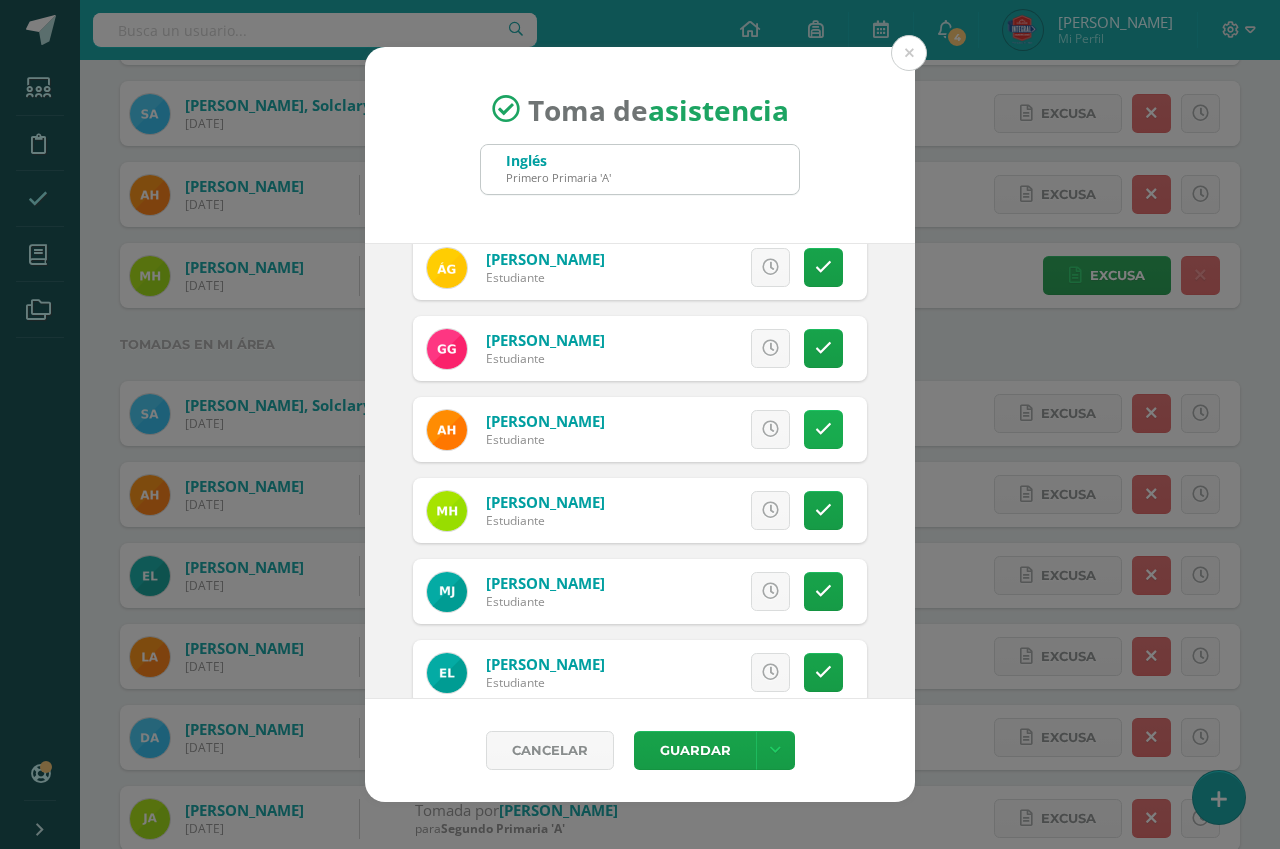drag, startPoint x: 811, startPoint y: 445, endPoint x: 821, endPoint y: 451, distance: 11.661903 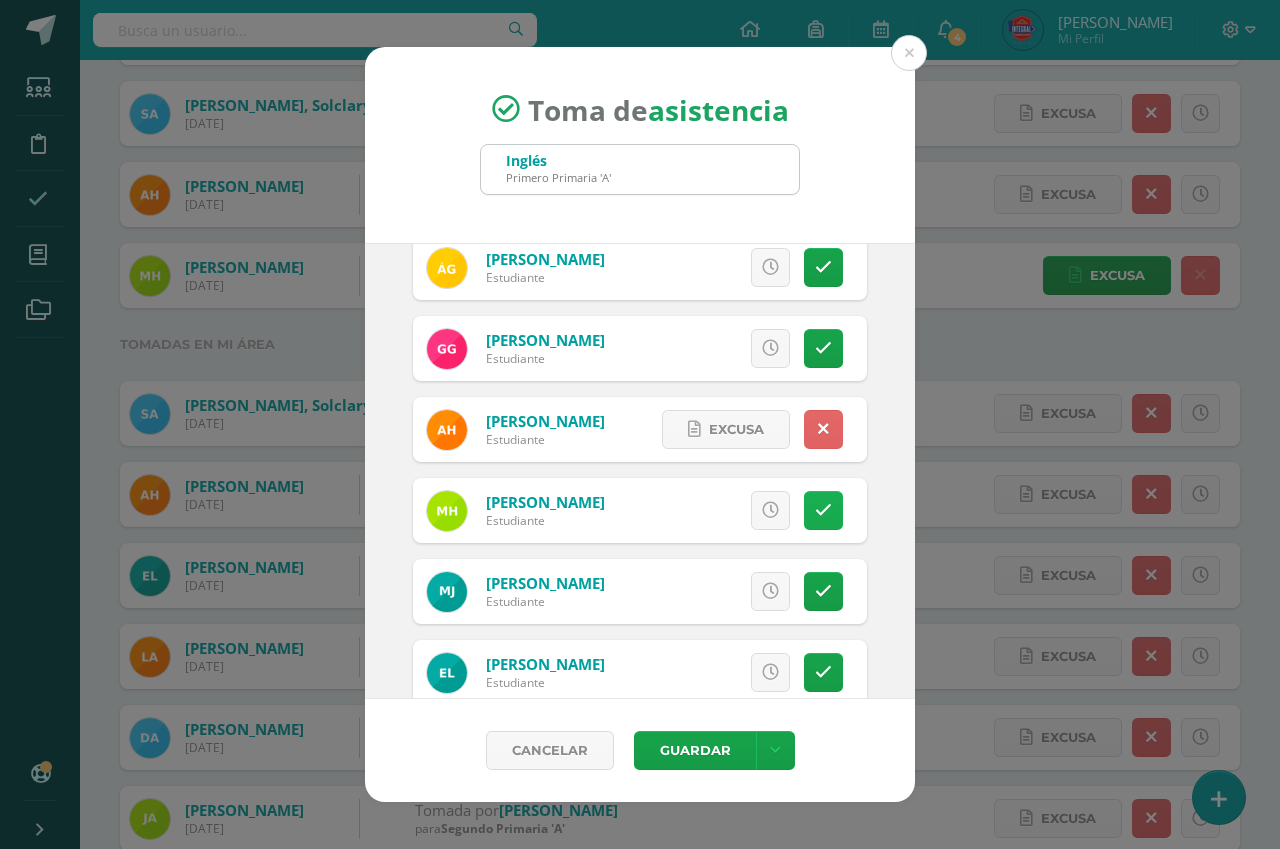 click at bounding box center (823, 510) 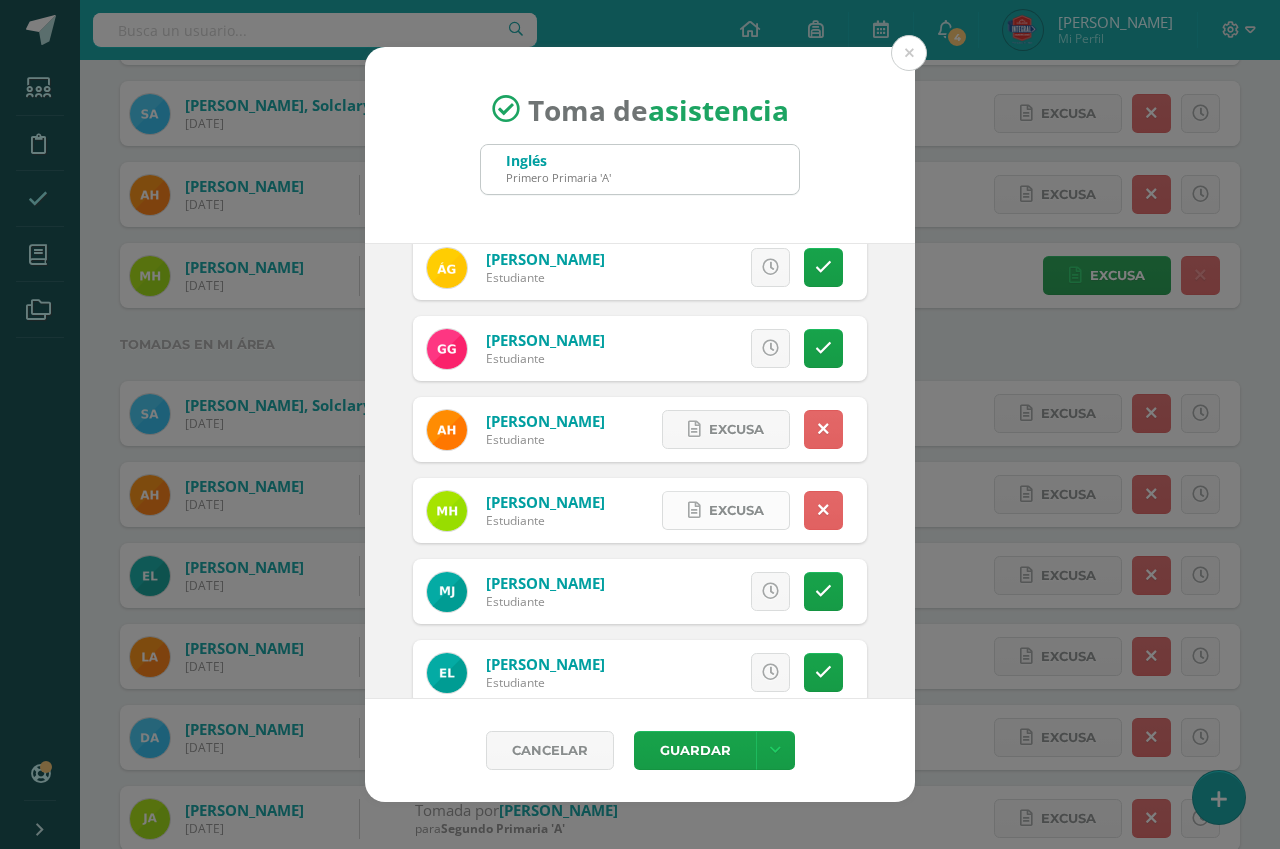 click on "Excusa" at bounding box center (736, 510) 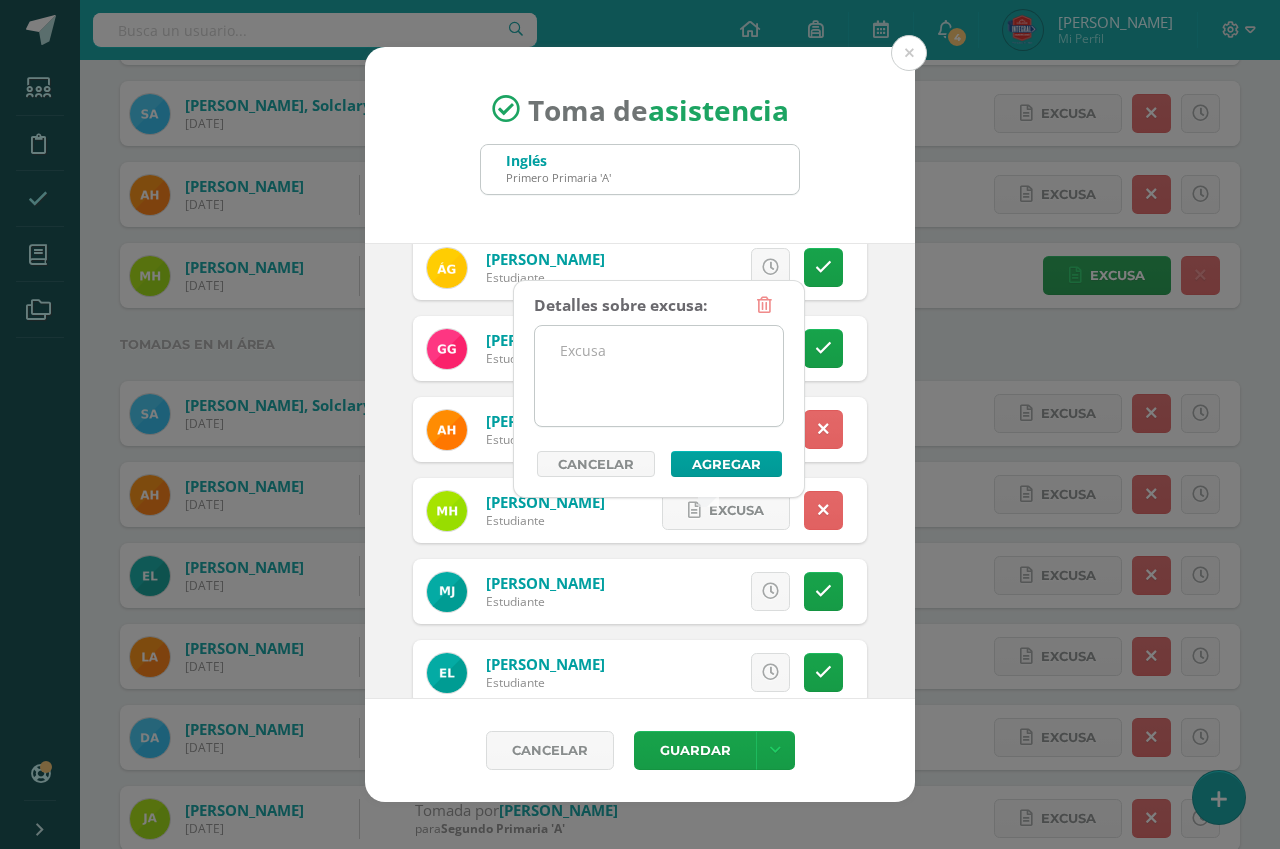 drag, startPoint x: 652, startPoint y: 377, endPoint x: 665, endPoint y: 380, distance: 13.341664 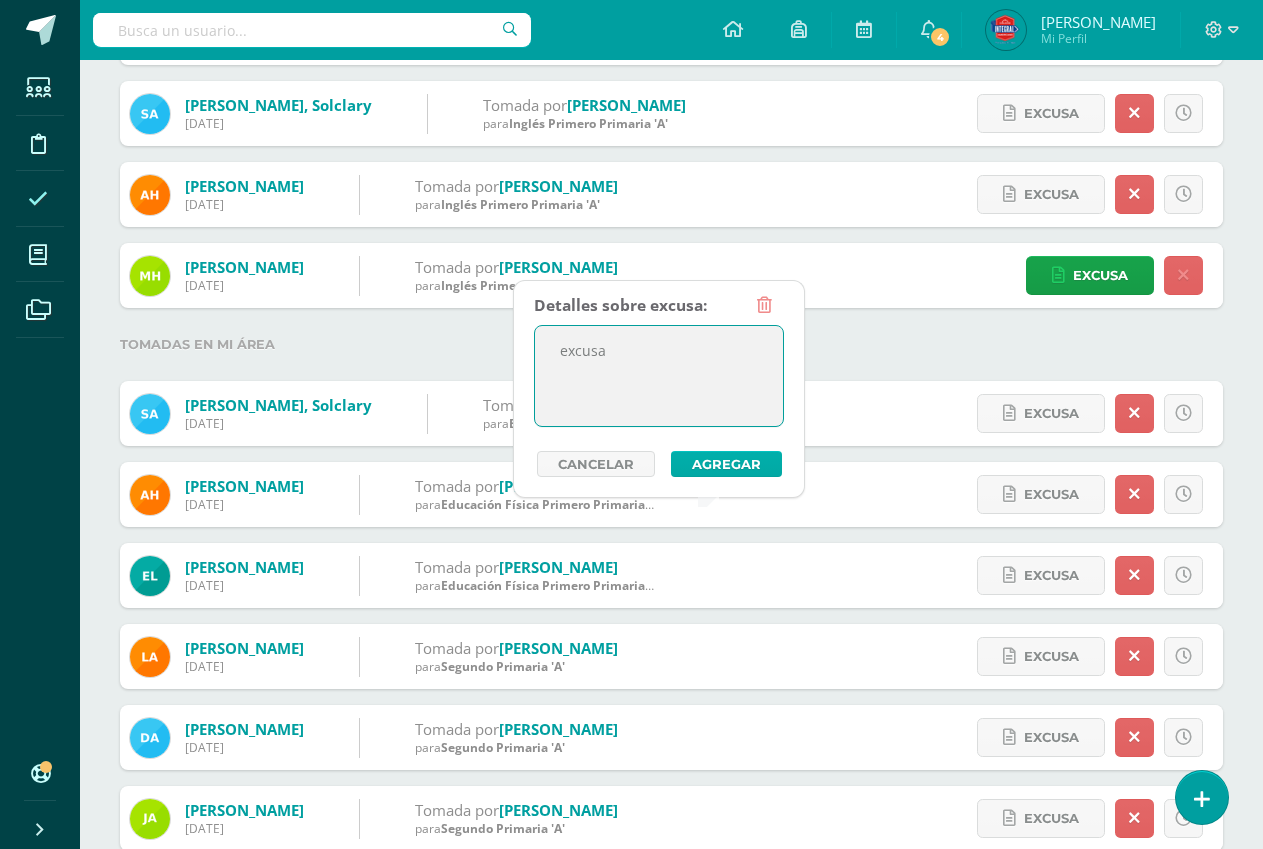 type on "excusa" 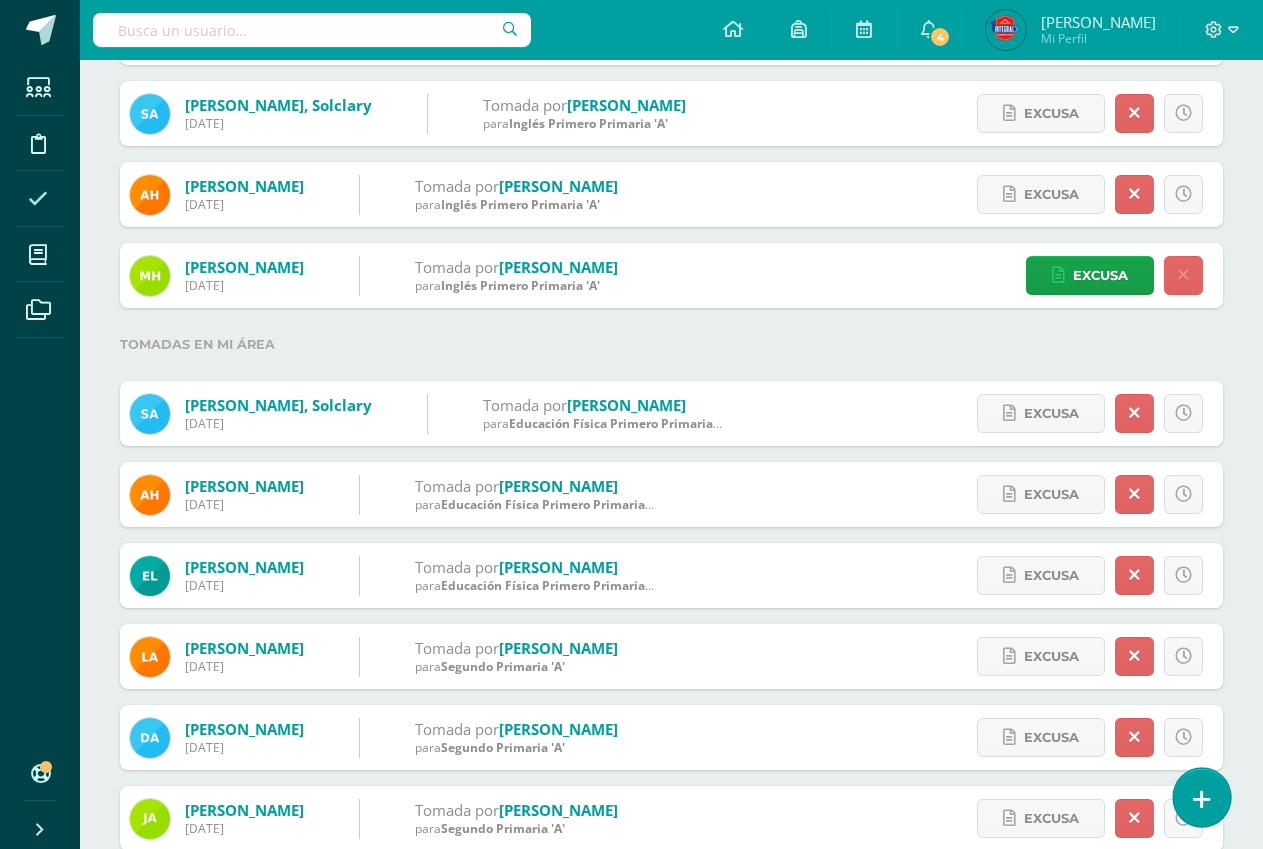 drag, startPoint x: 1227, startPoint y: 795, endPoint x: 1218, endPoint y: 803, distance: 12.0415945 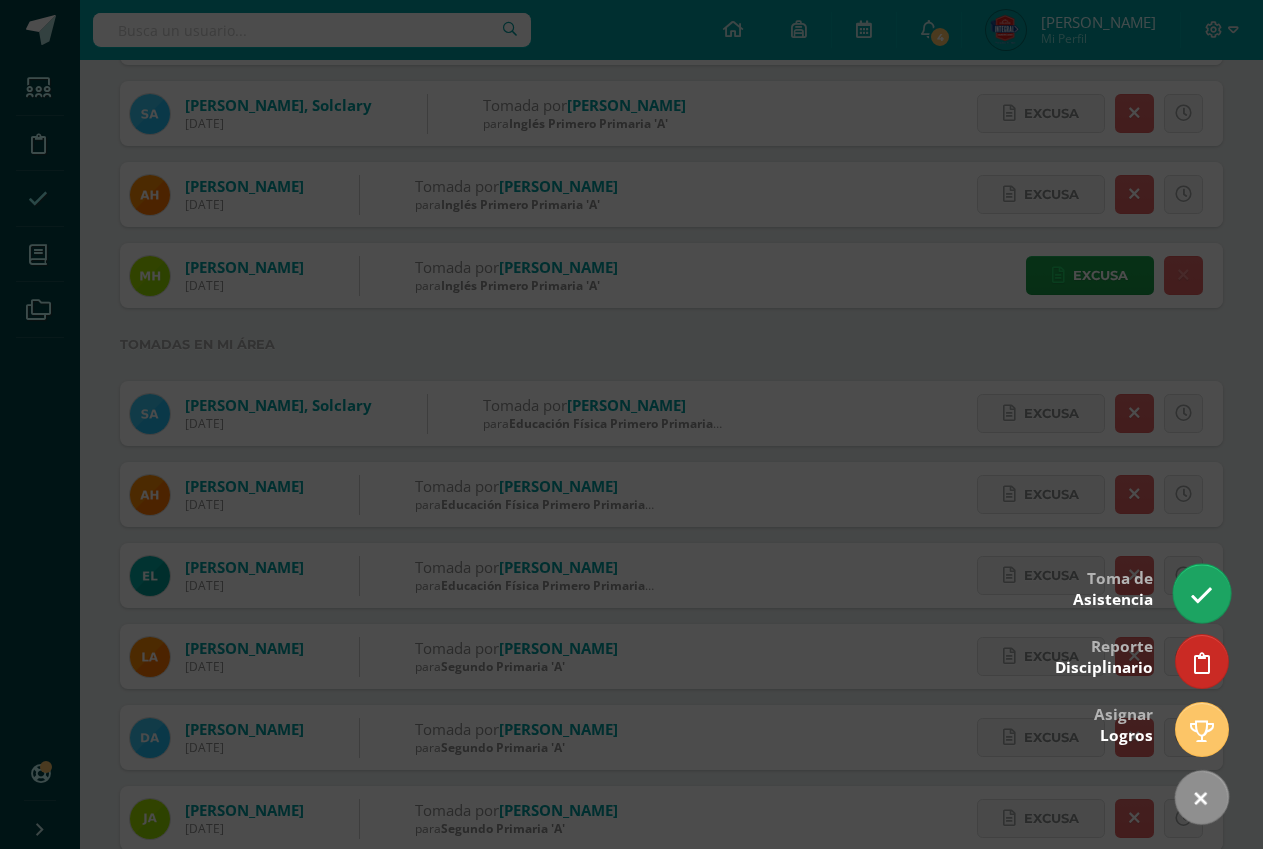 click at bounding box center (1201, 593) 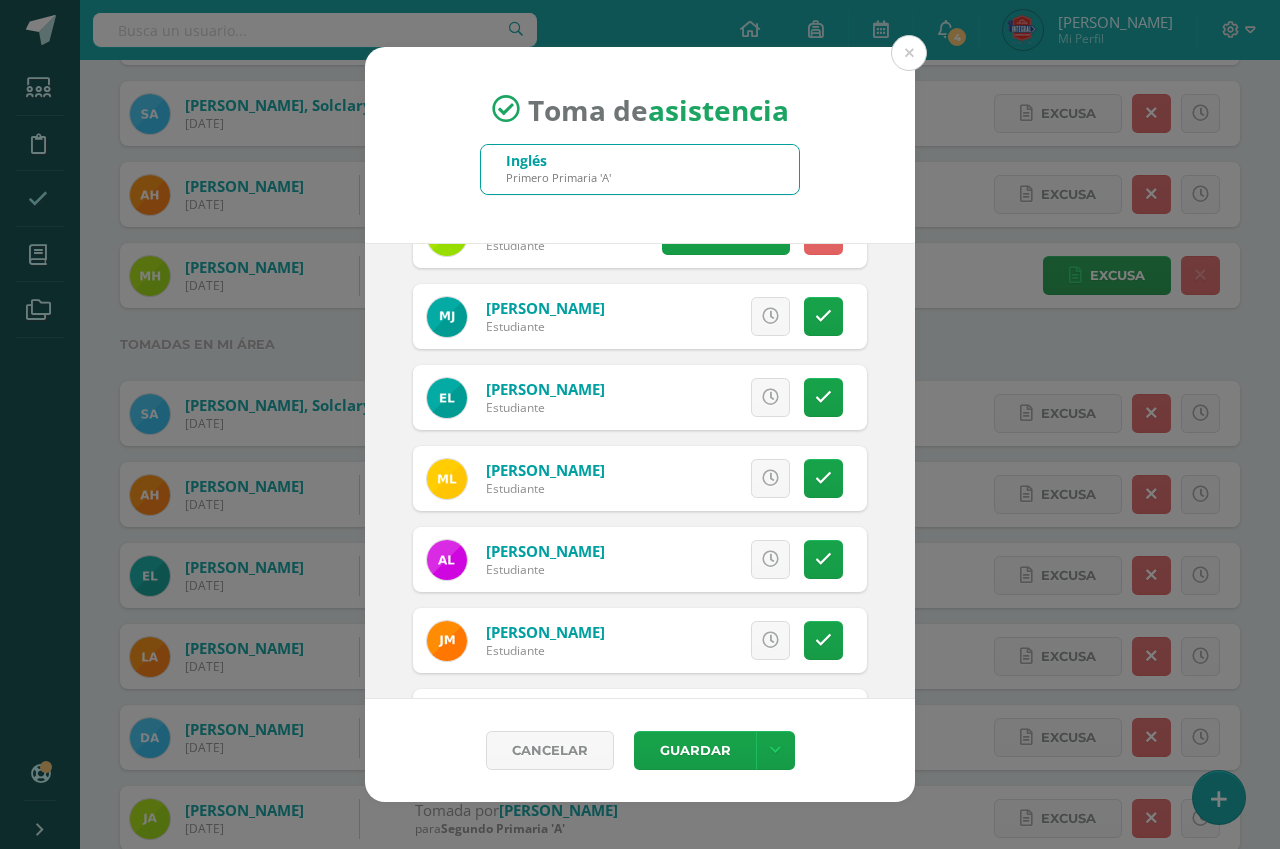 scroll, scrollTop: 882, scrollLeft: 0, axis: vertical 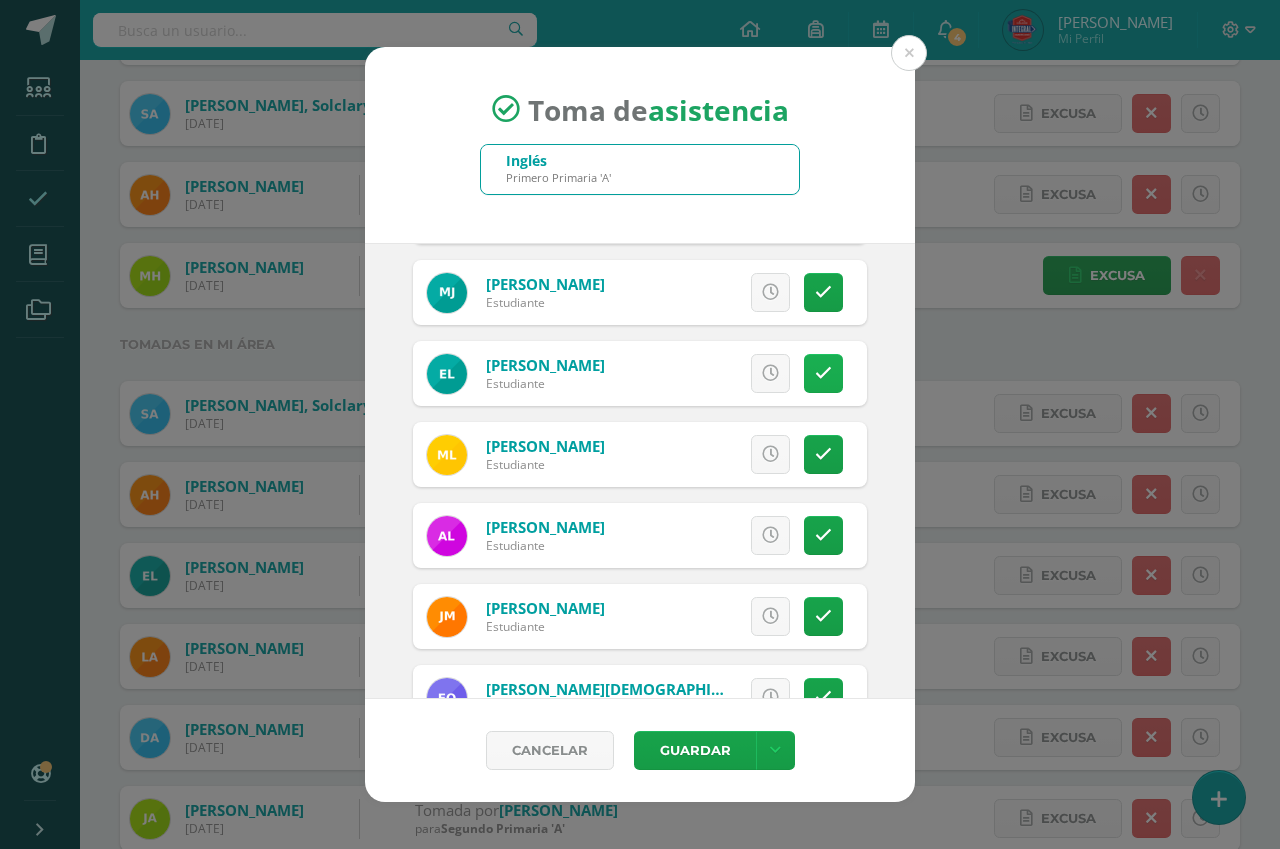 click at bounding box center (823, 373) 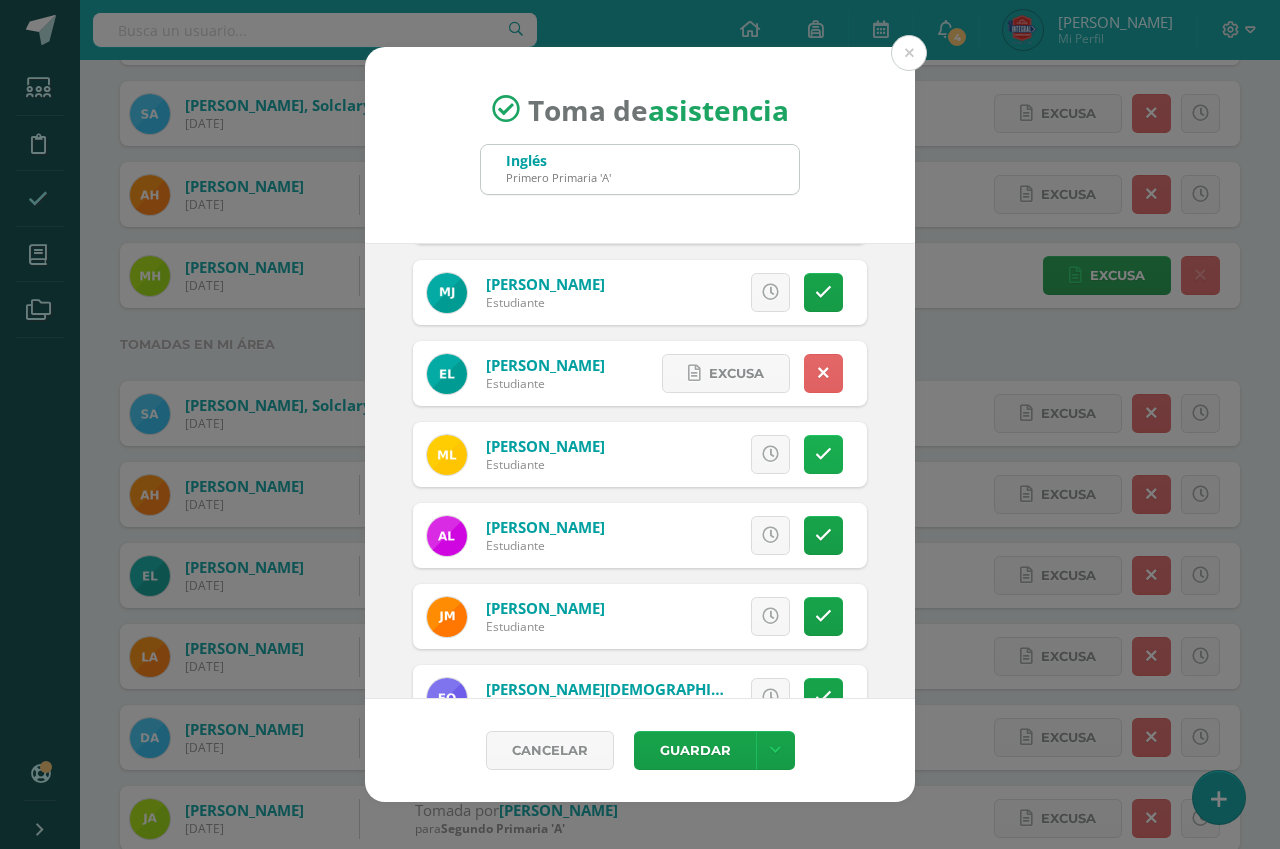 click at bounding box center [823, 454] 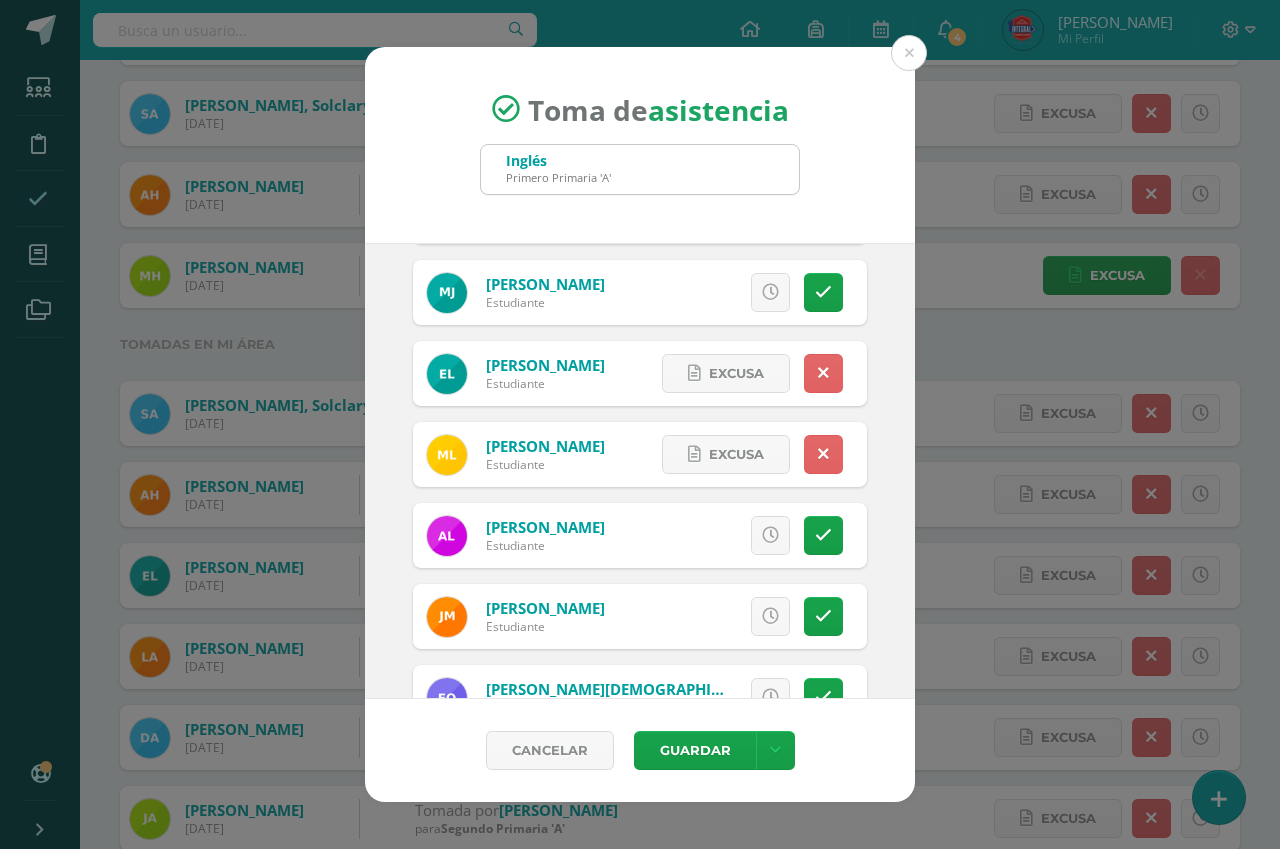 click on "Excusa
Detalles sobre excusa:
Añadir excusa a todas las inasistencias del día
Cancelar
Agregar" at bounding box center (749, 454) 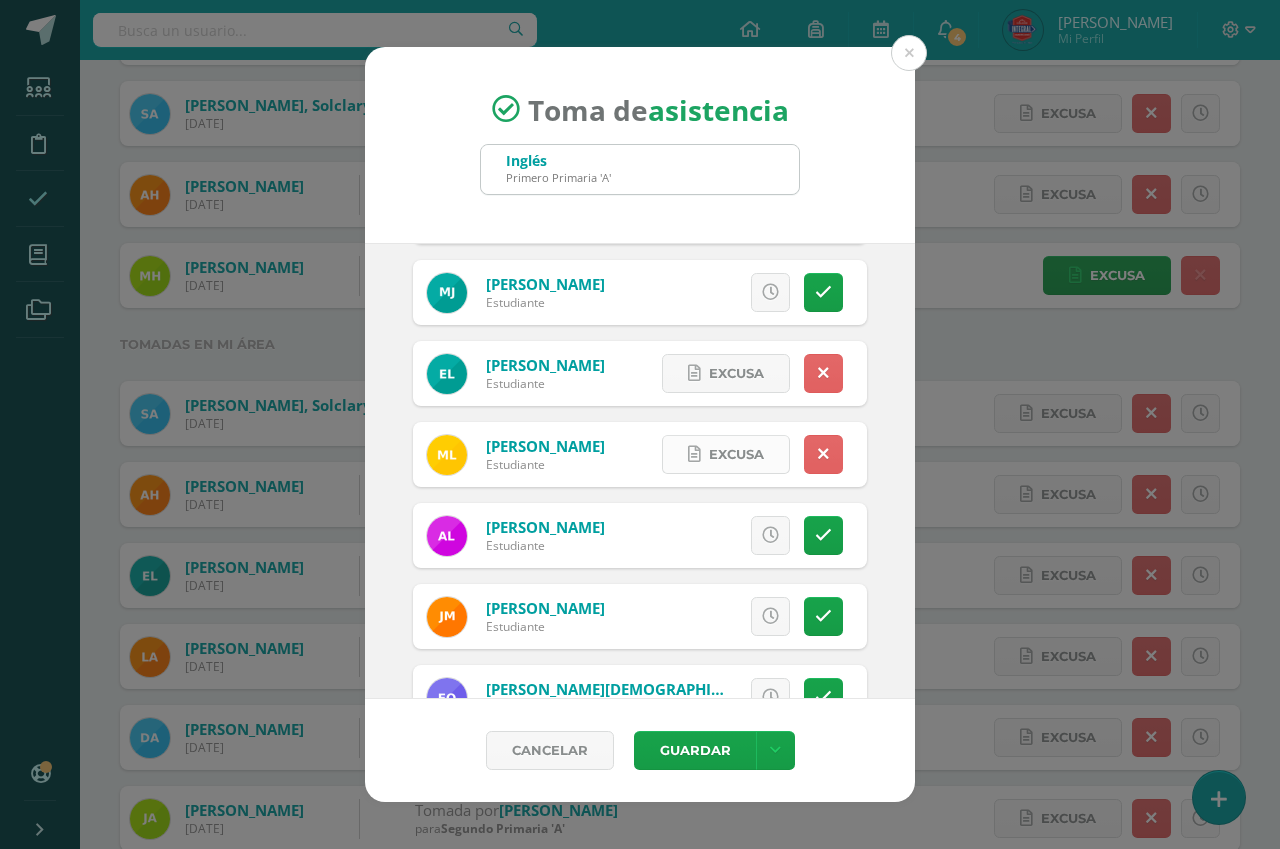 click on "Excusa" at bounding box center (726, 454) 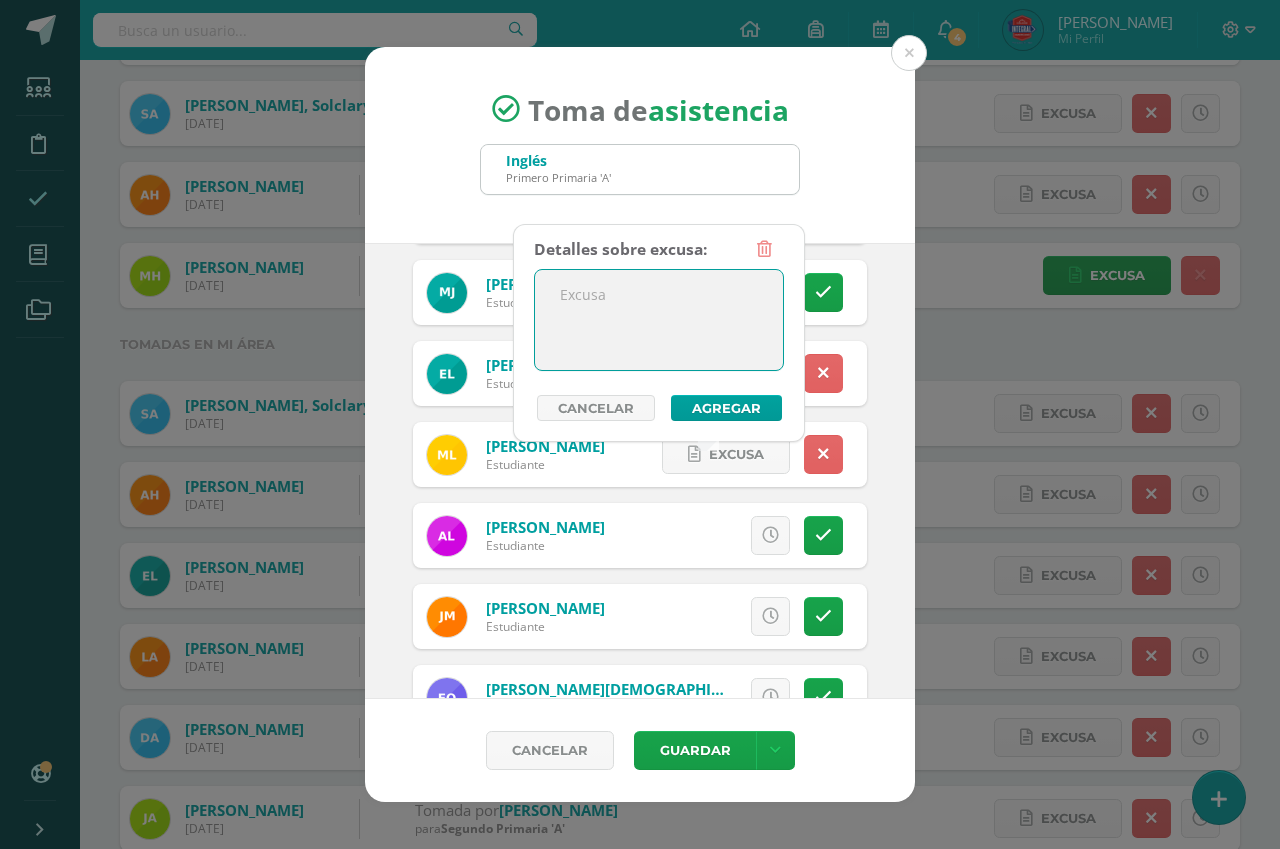 click at bounding box center [659, 320] 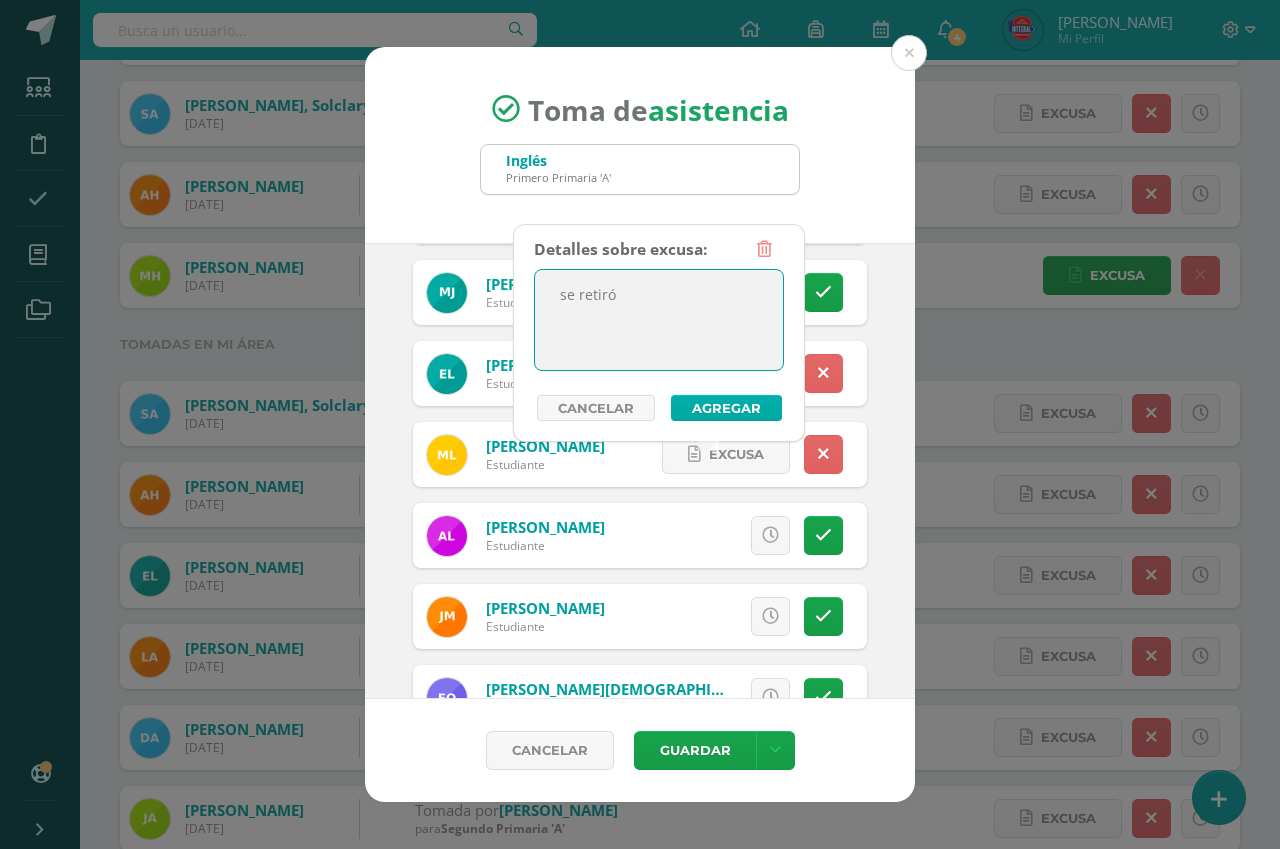 type on "se retiró" 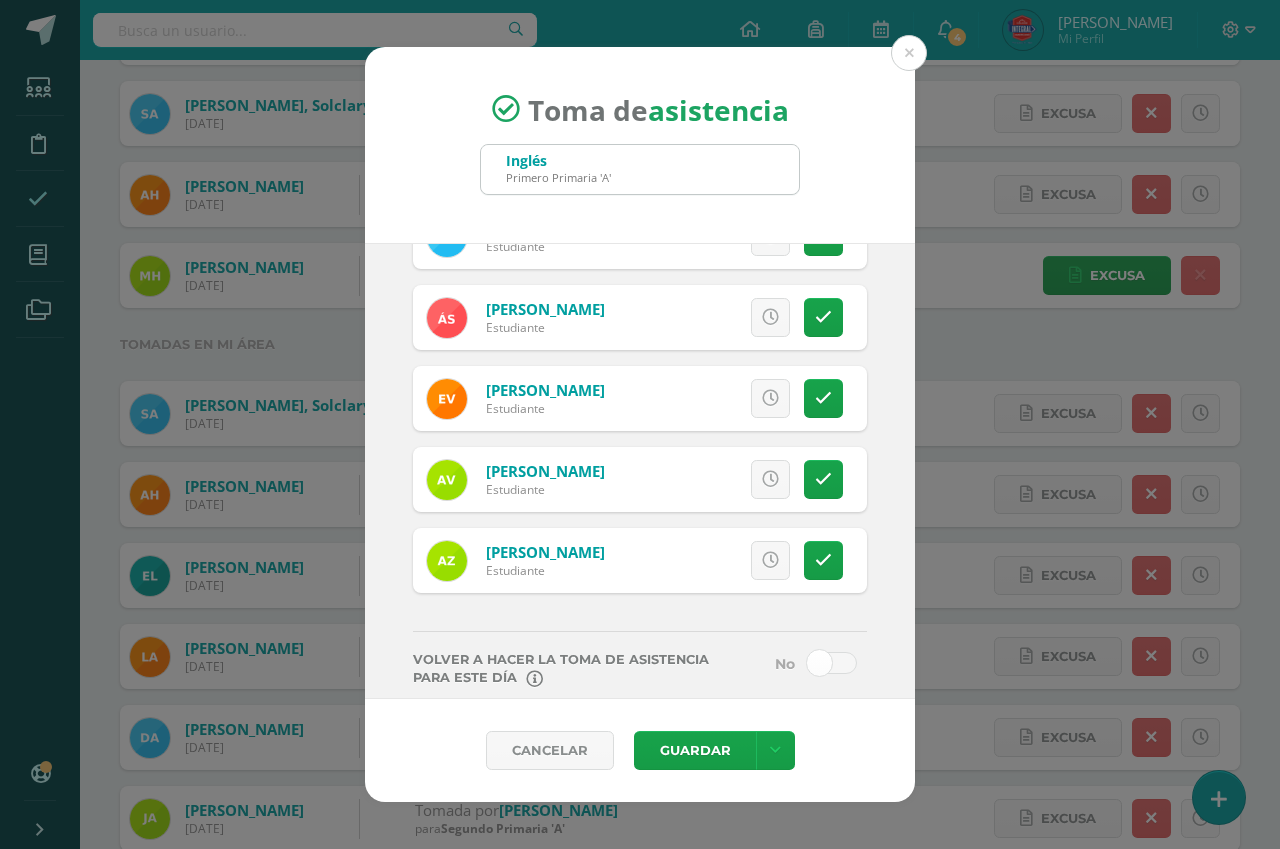 scroll, scrollTop: 1428, scrollLeft: 0, axis: vertical 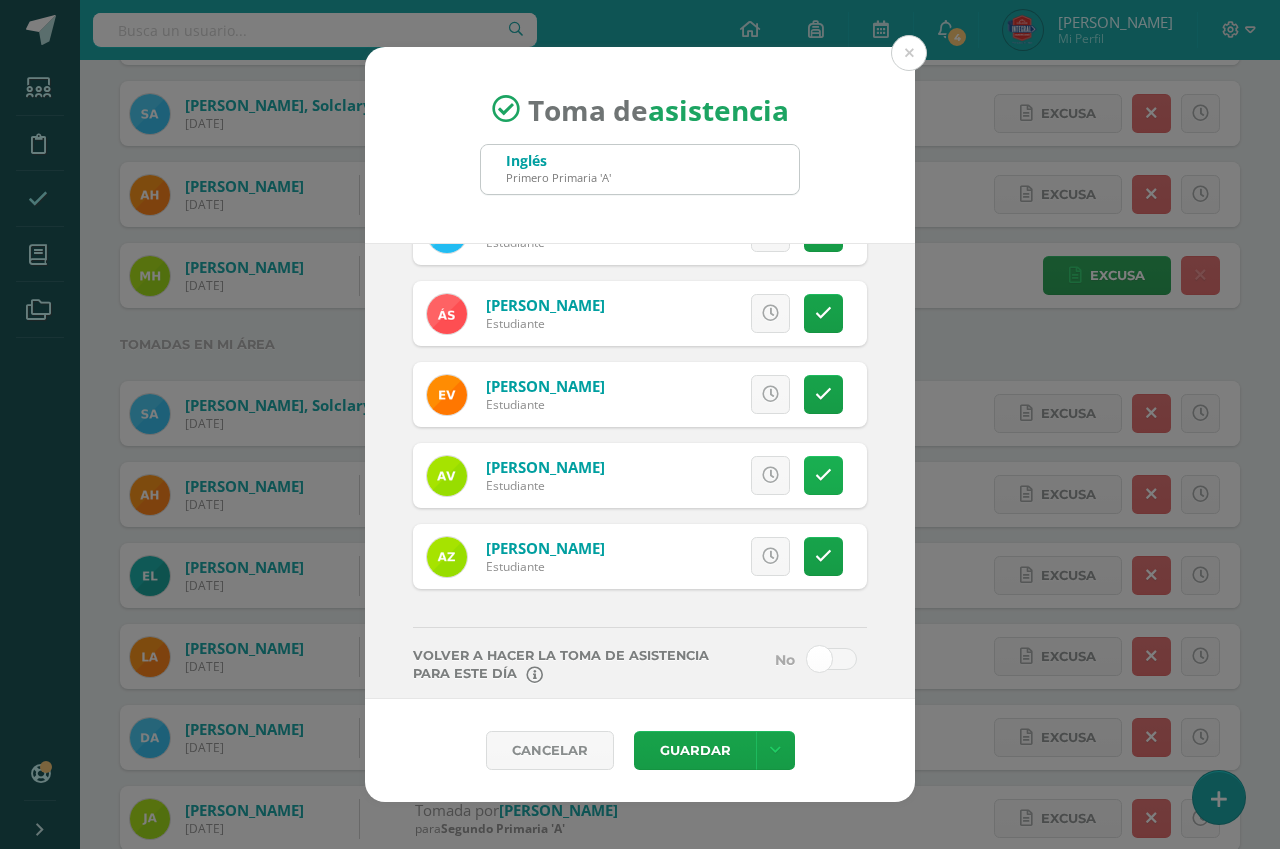 click at bounding box center (823, 475) 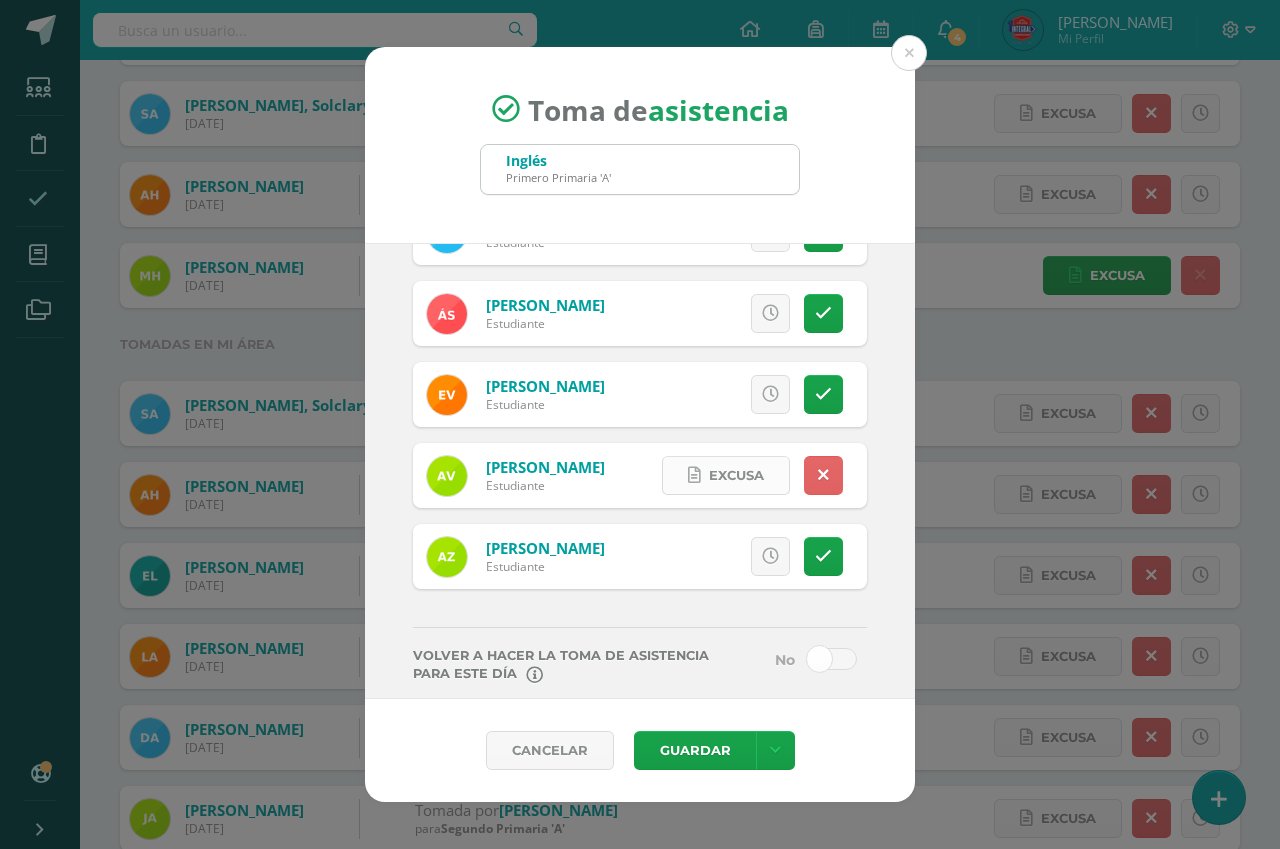 click on "Excusa" at bounding box center [736, 475] 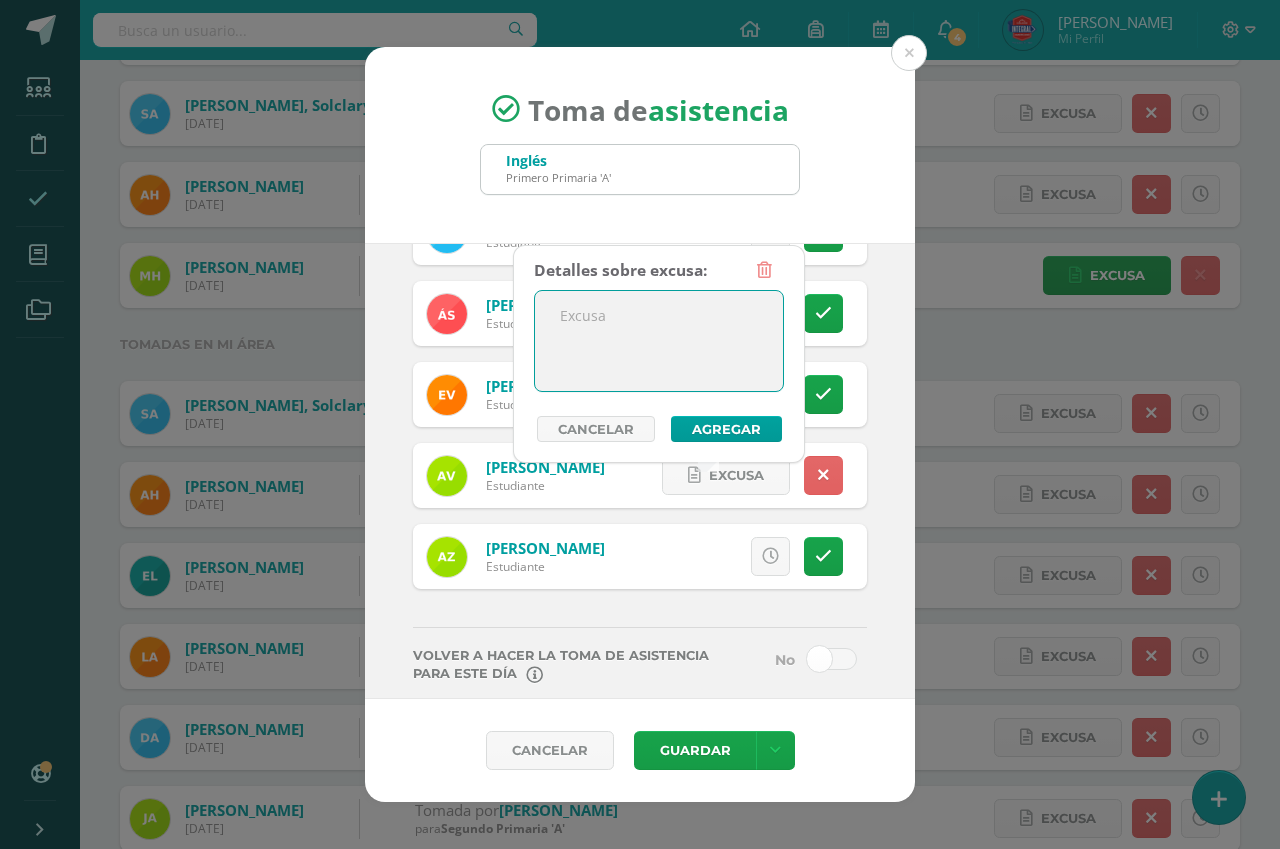 click at bounding box center [659, 341] 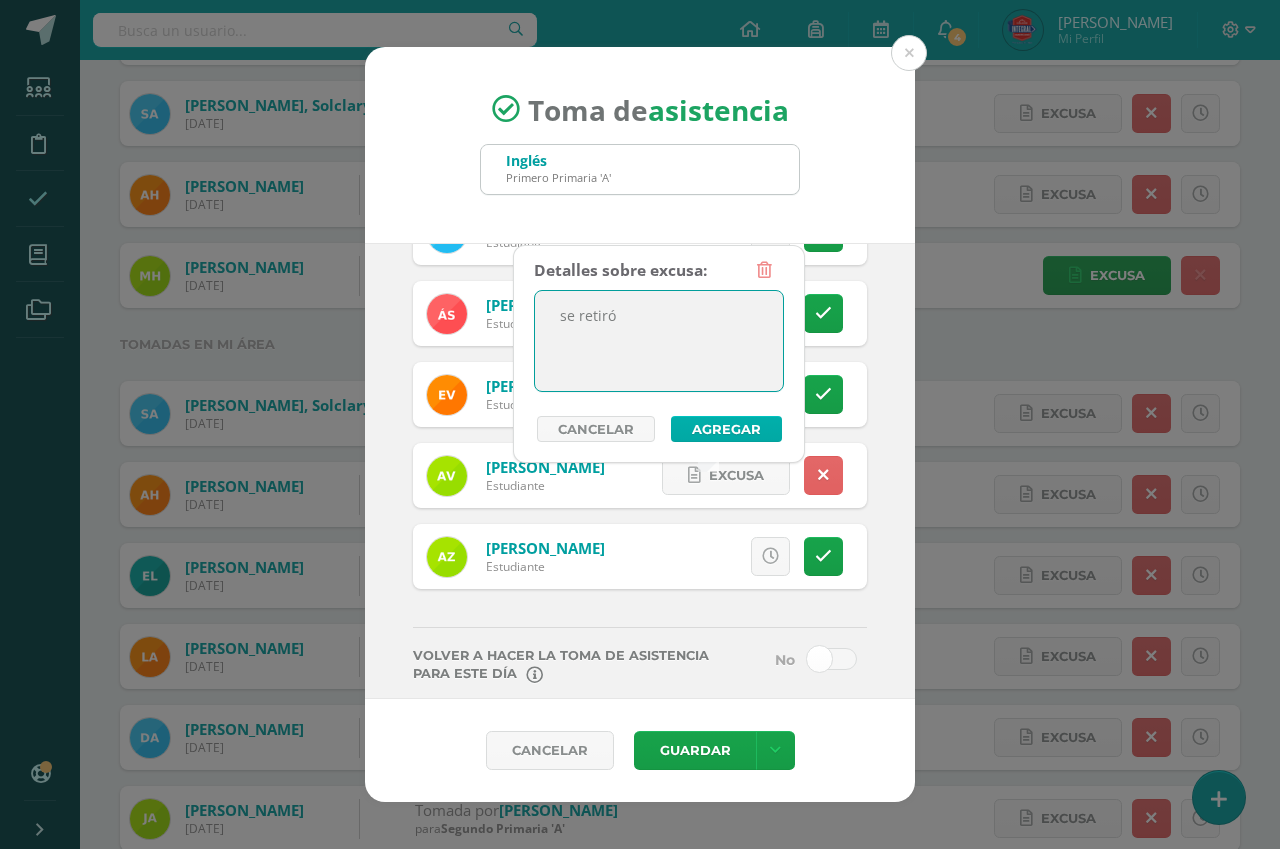 type on "se retiró" 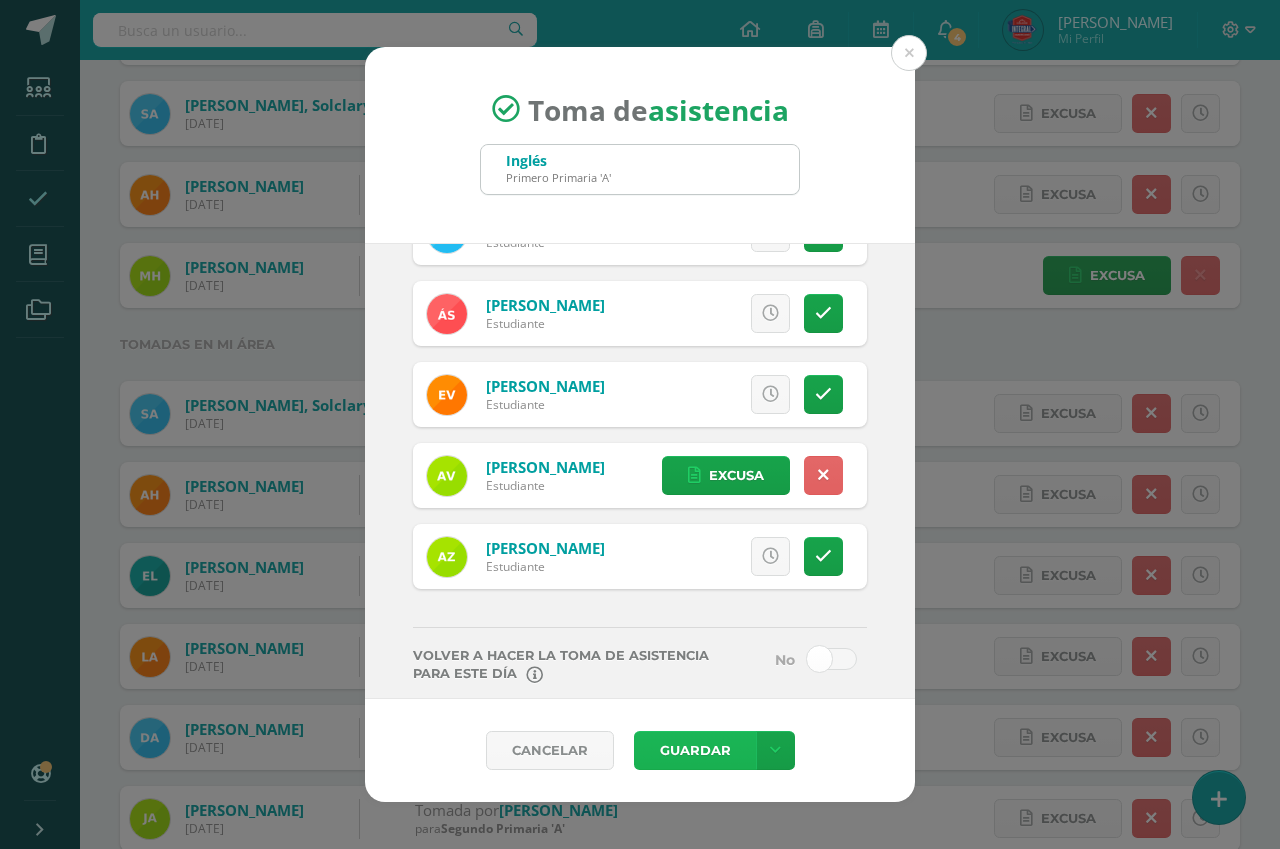 click on "Guardar" at bounding box center (695, 750) 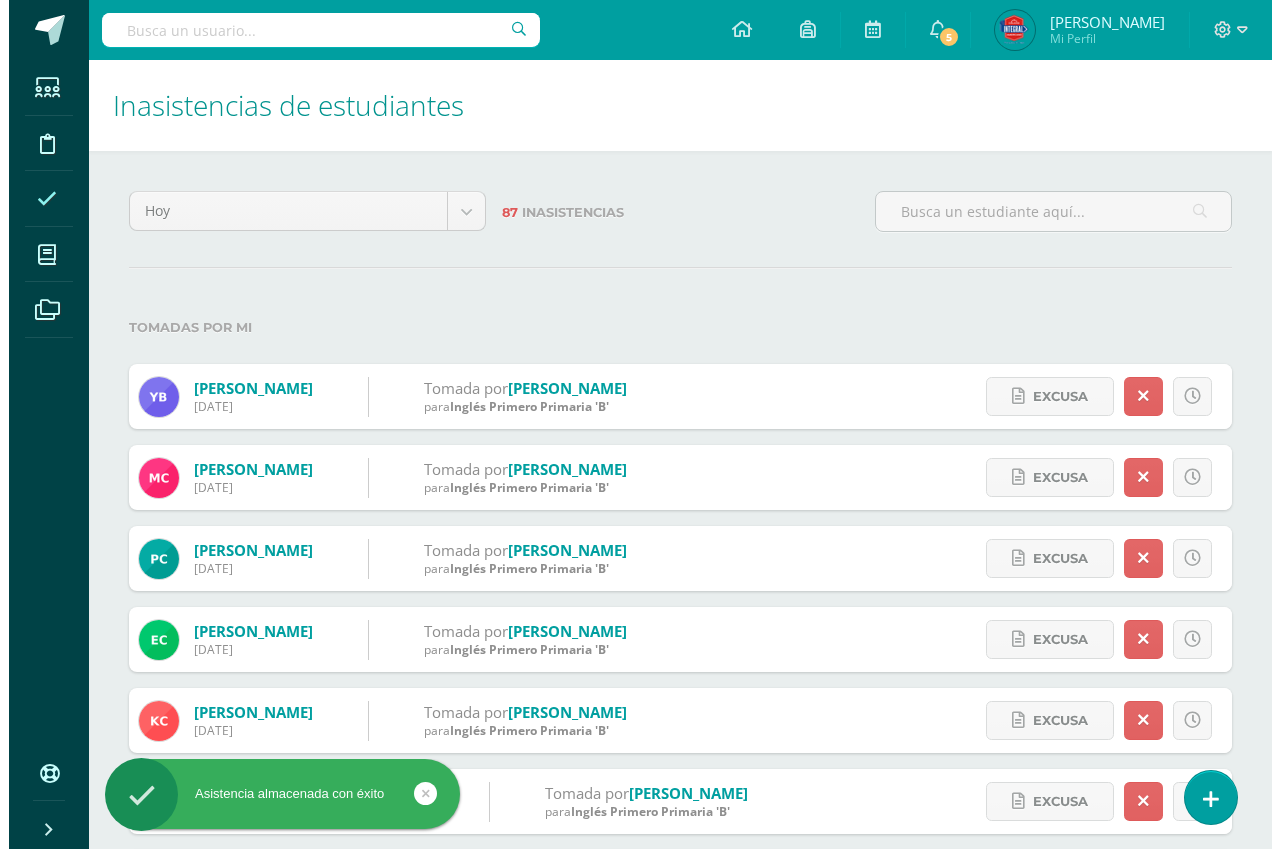 scroll, scrollTop: 0, scrollLeft: 0, axis: both 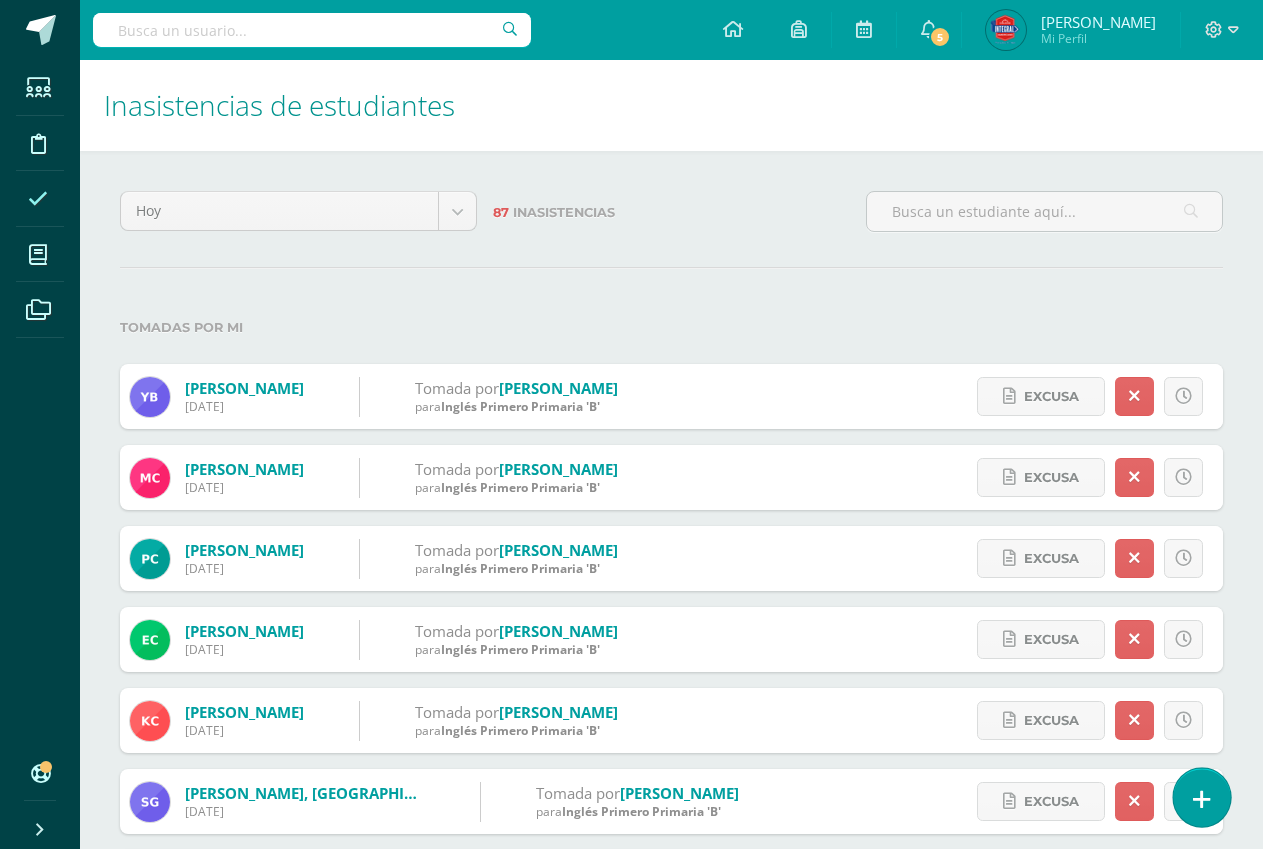 click at bounding box center [1201, 797] 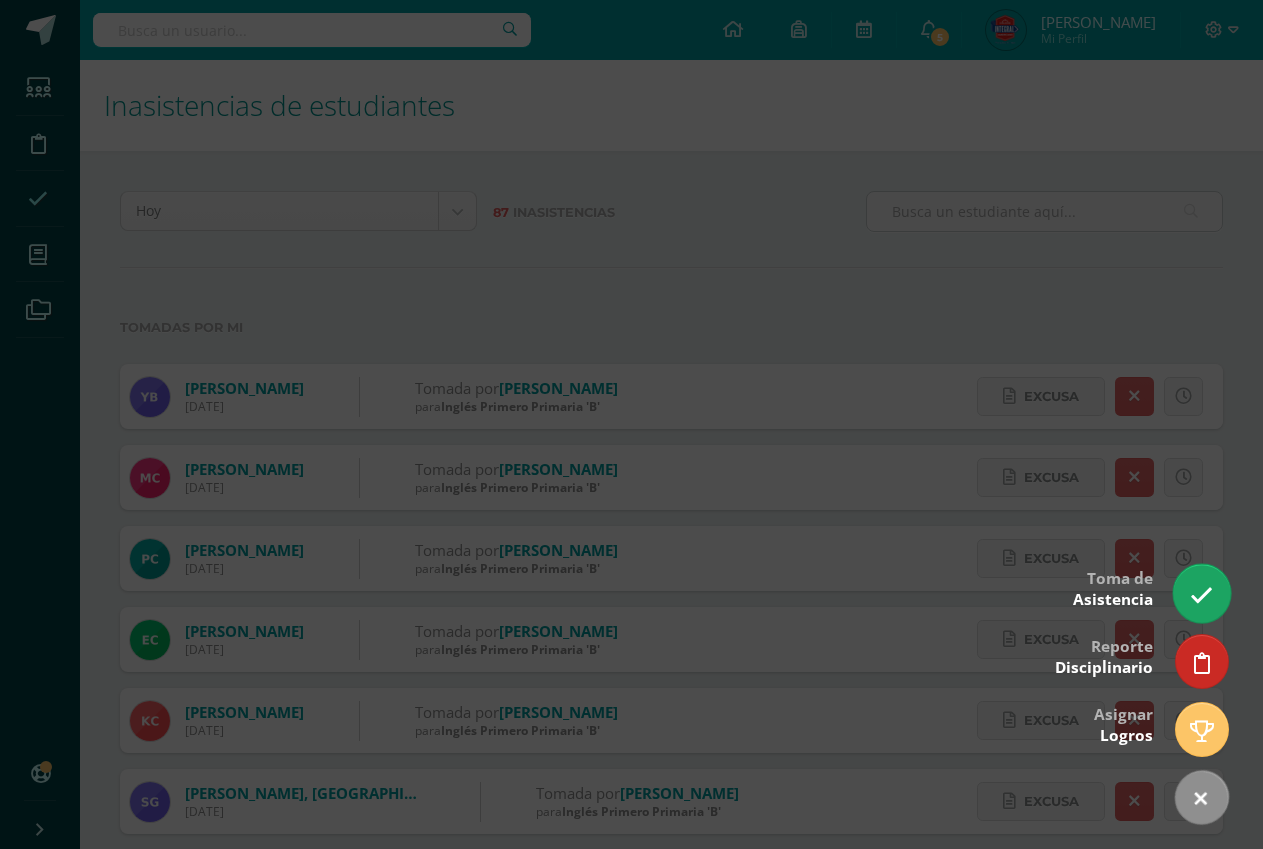 click at bounding box center [1201, 595] 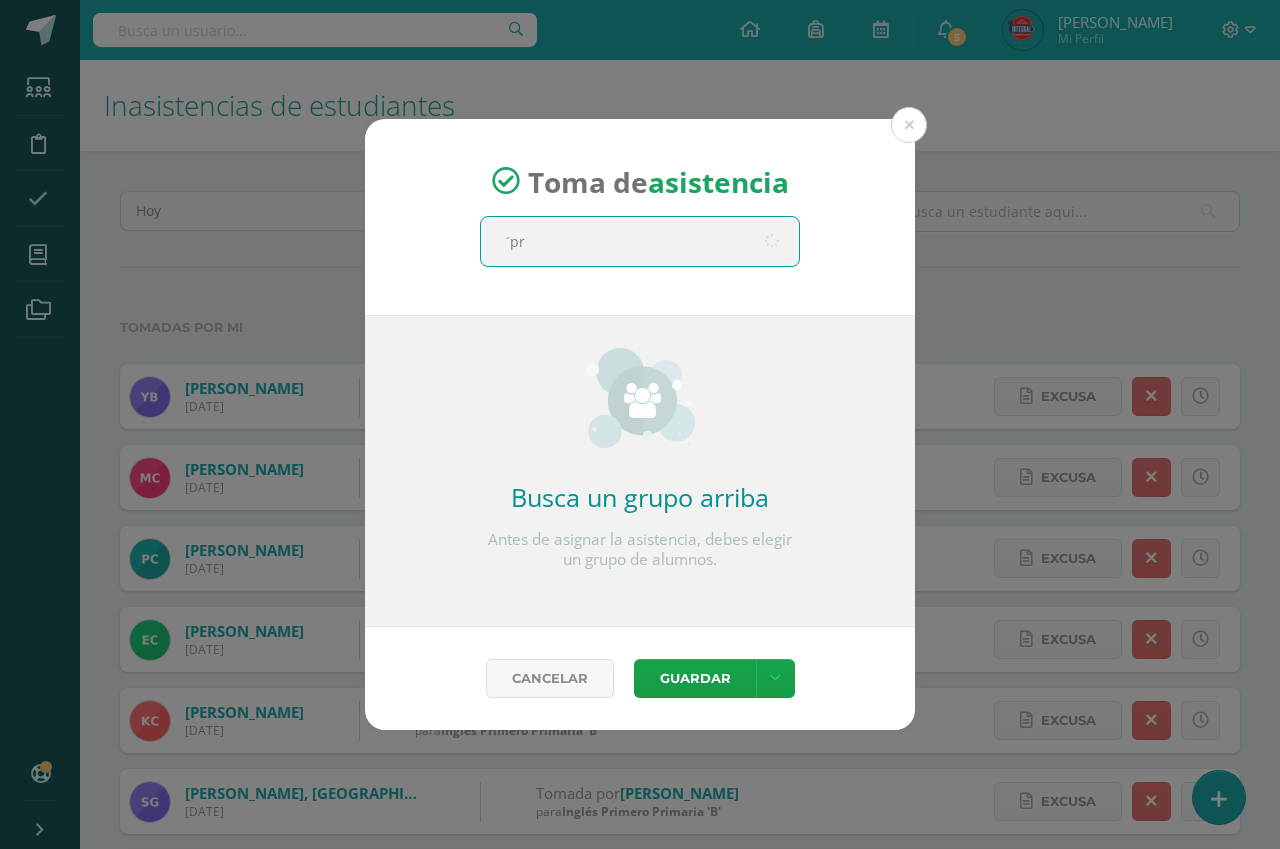 type on "´pri" 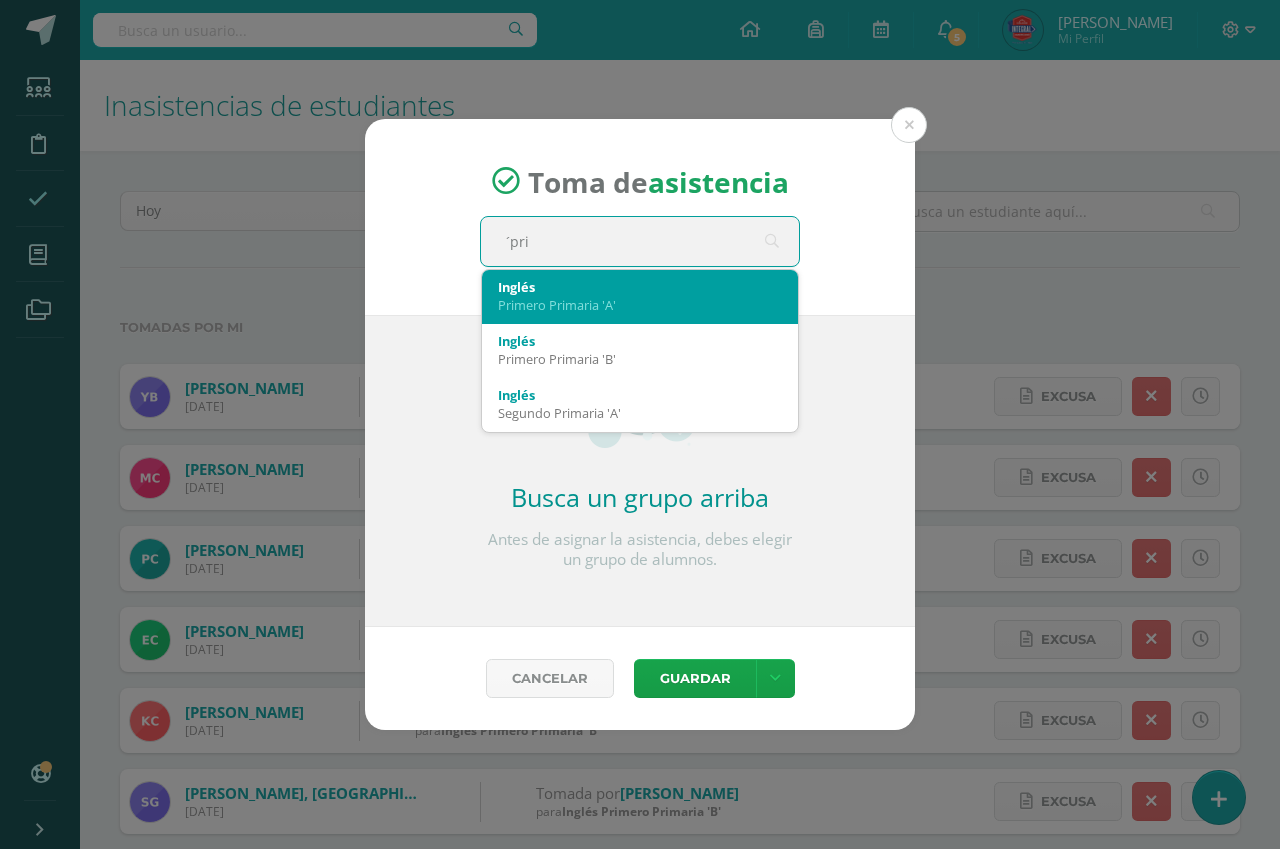 click on "Primero Primaria 'A'" at bounding box center (640, 305) 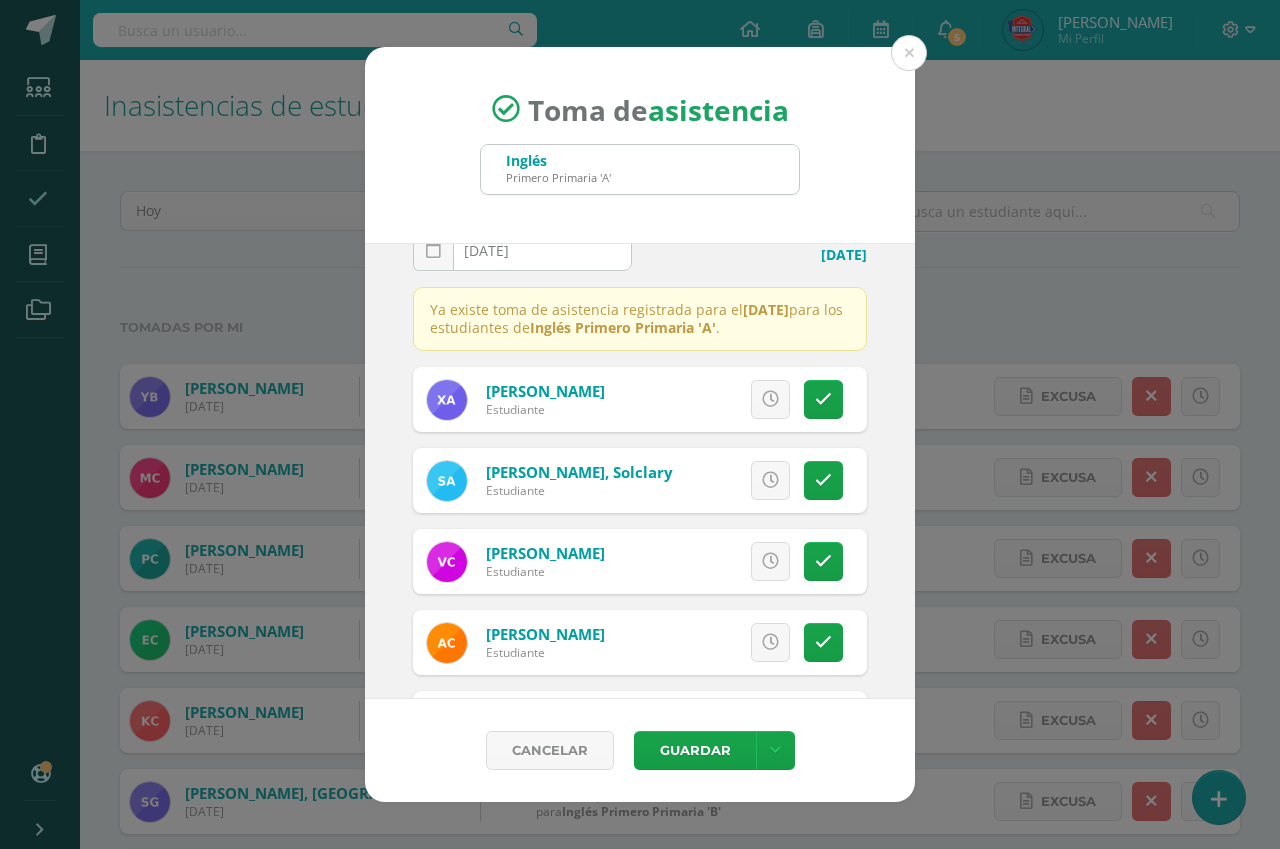 scroll, scrollTop: 124, scrollLeft: 0, axis: vertical 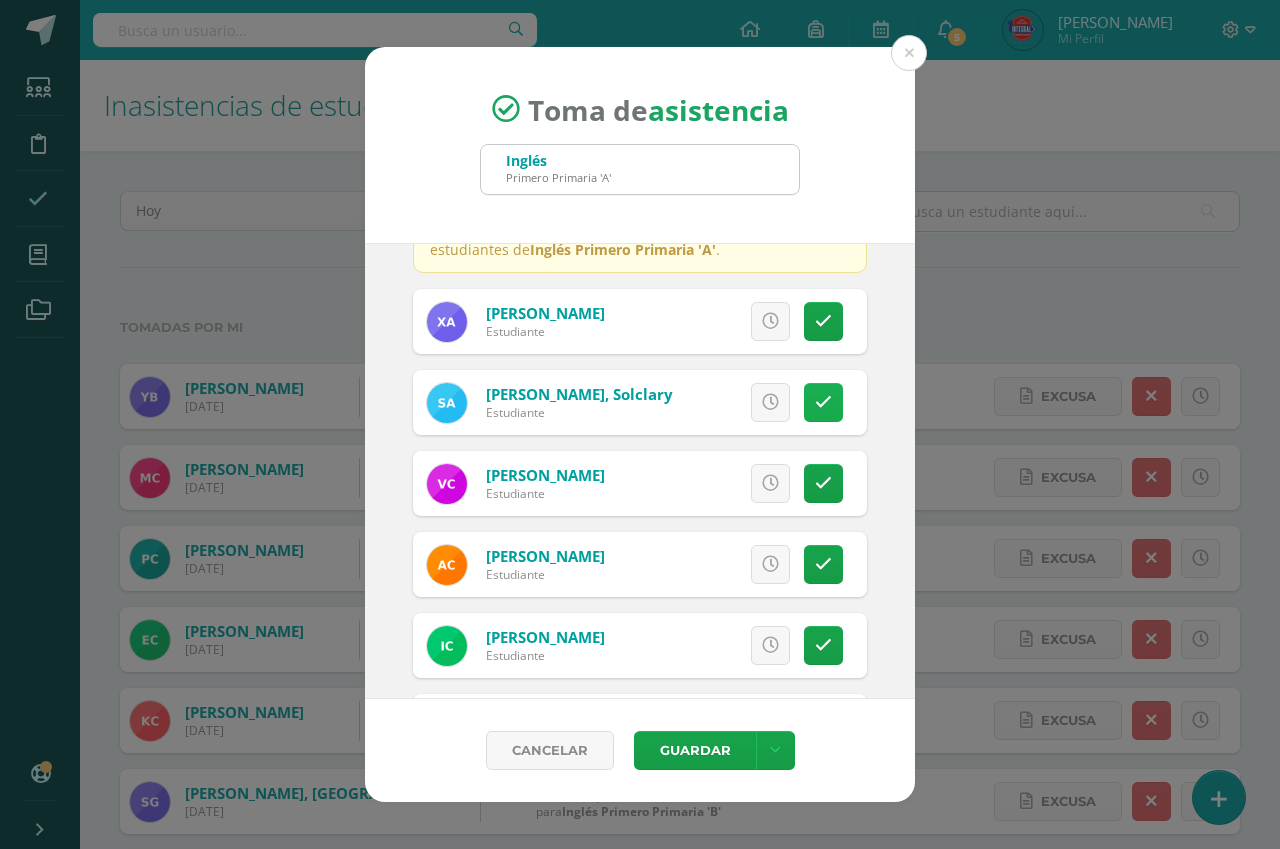 click on "Excusa
Detalles sobre excusa:
Añadir excusa a todas las inasistencias del día
Cancelar
Agregar" at bounding box center (723, 402) 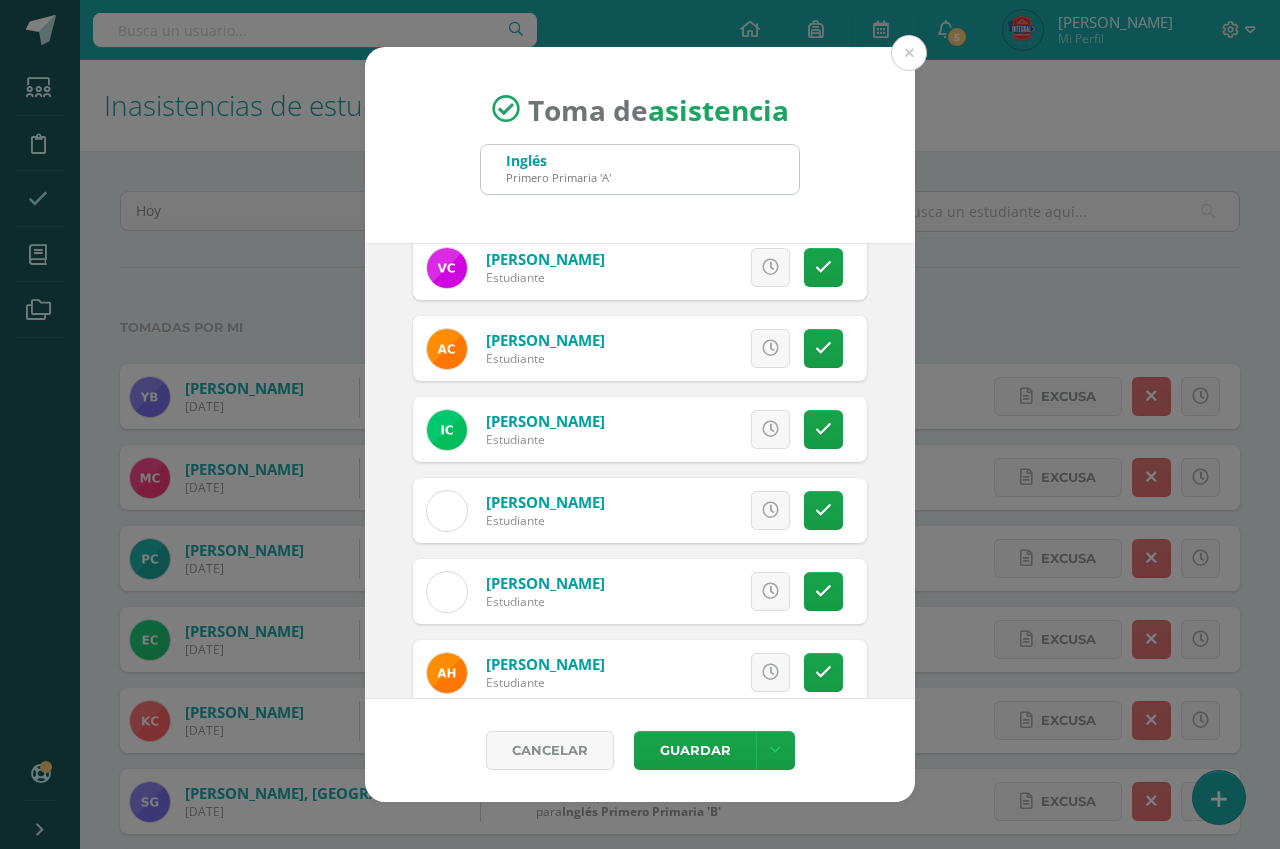 scroll, scrollTop: 381, scrollLeft: 0, axis: vertical 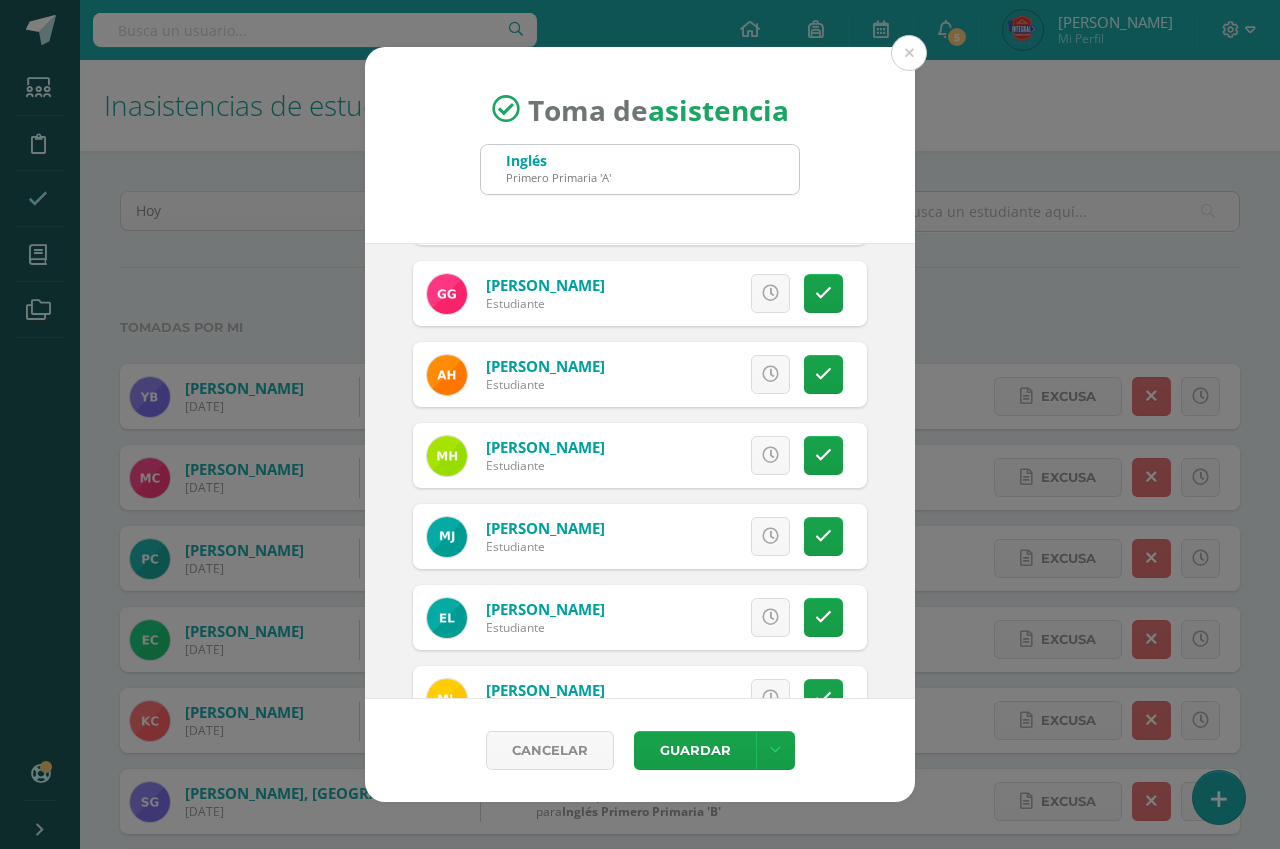 click at bounding box center (823, 374) 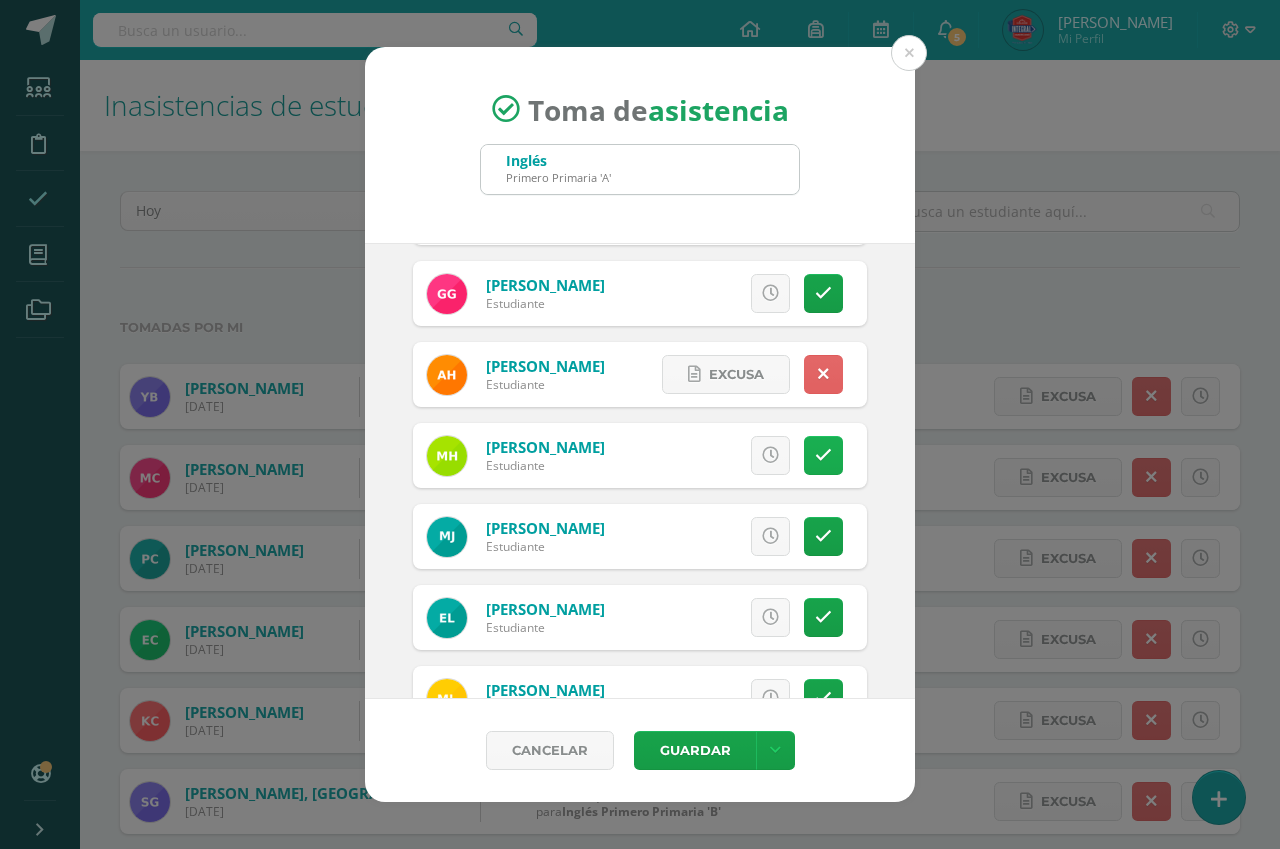 click at bounding box center (823, 455) 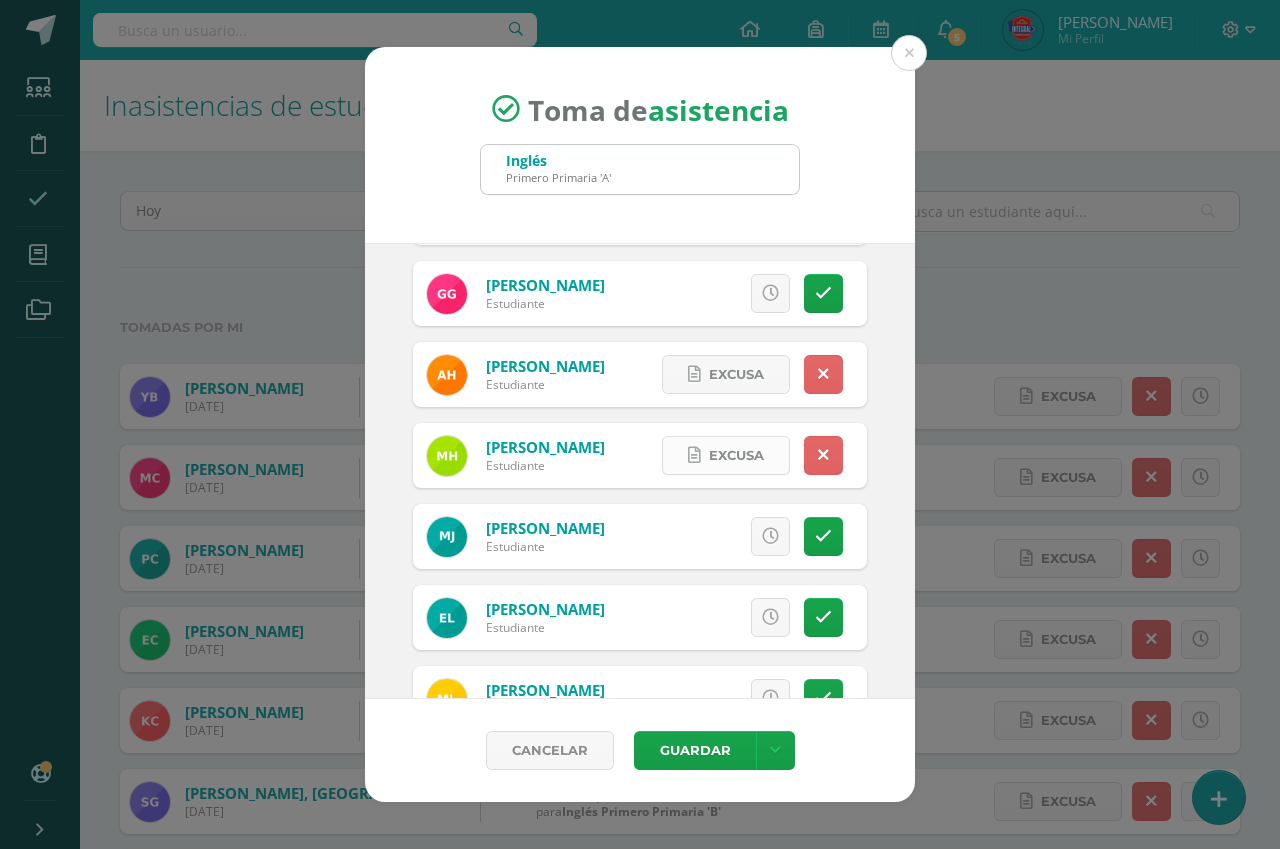 click on "Excusa" at bounding box center (726, 455) 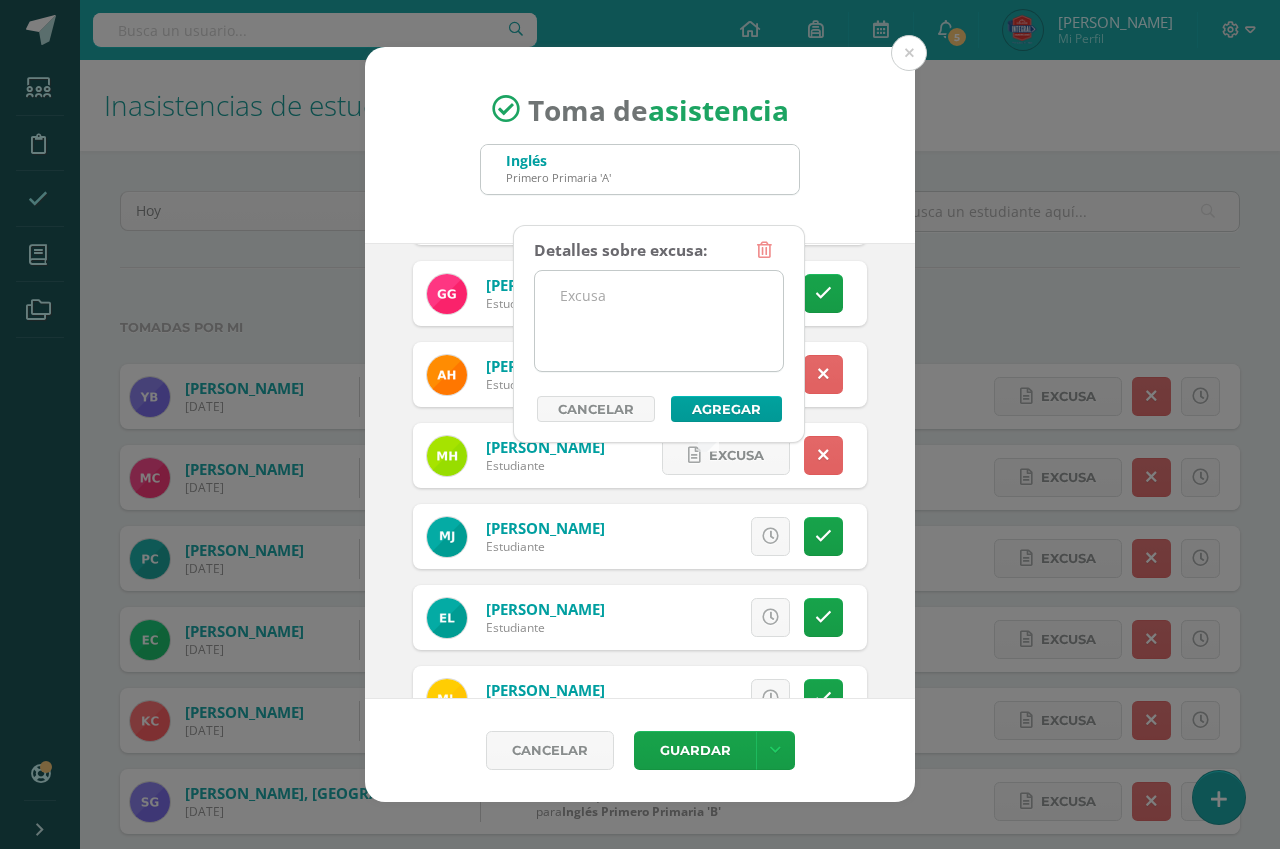 click at bounding box center (659, 321) 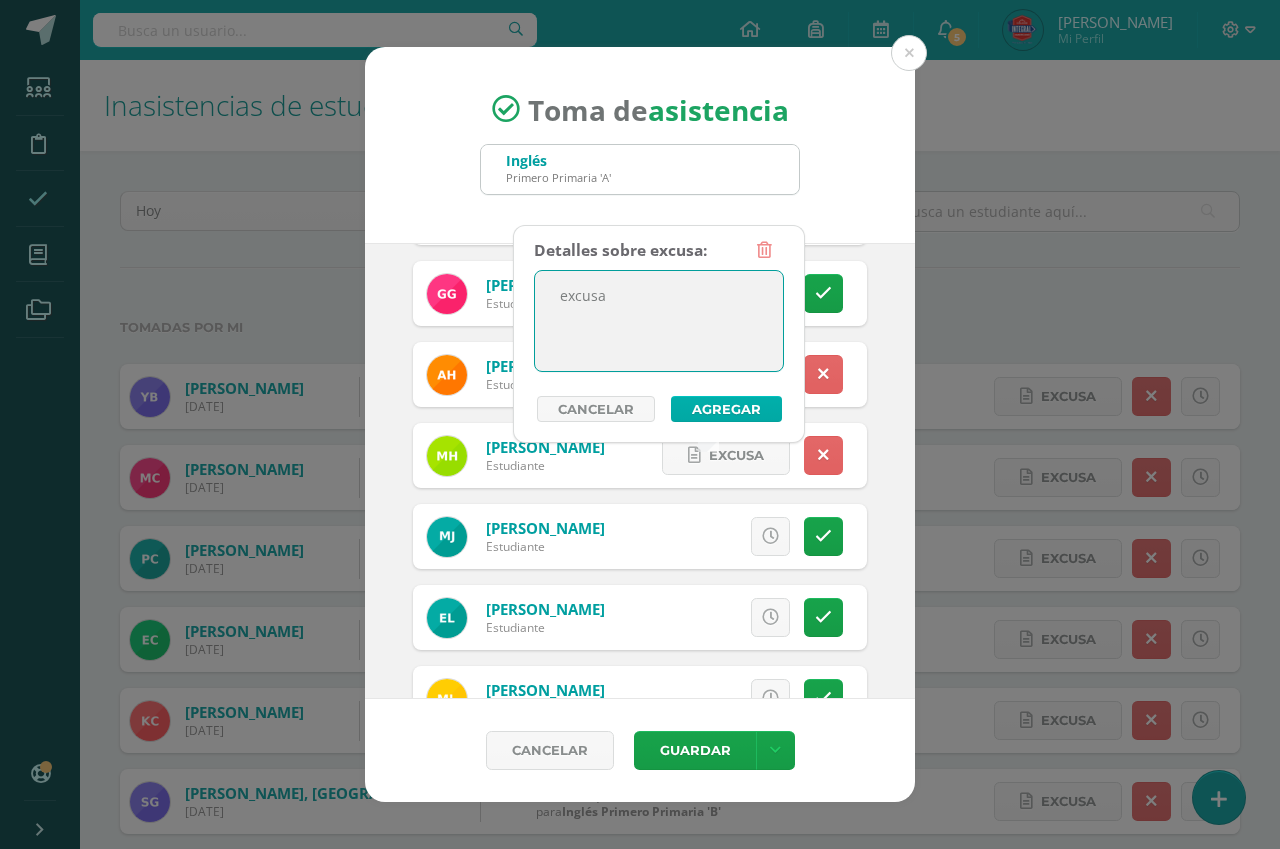 type on "excusa" 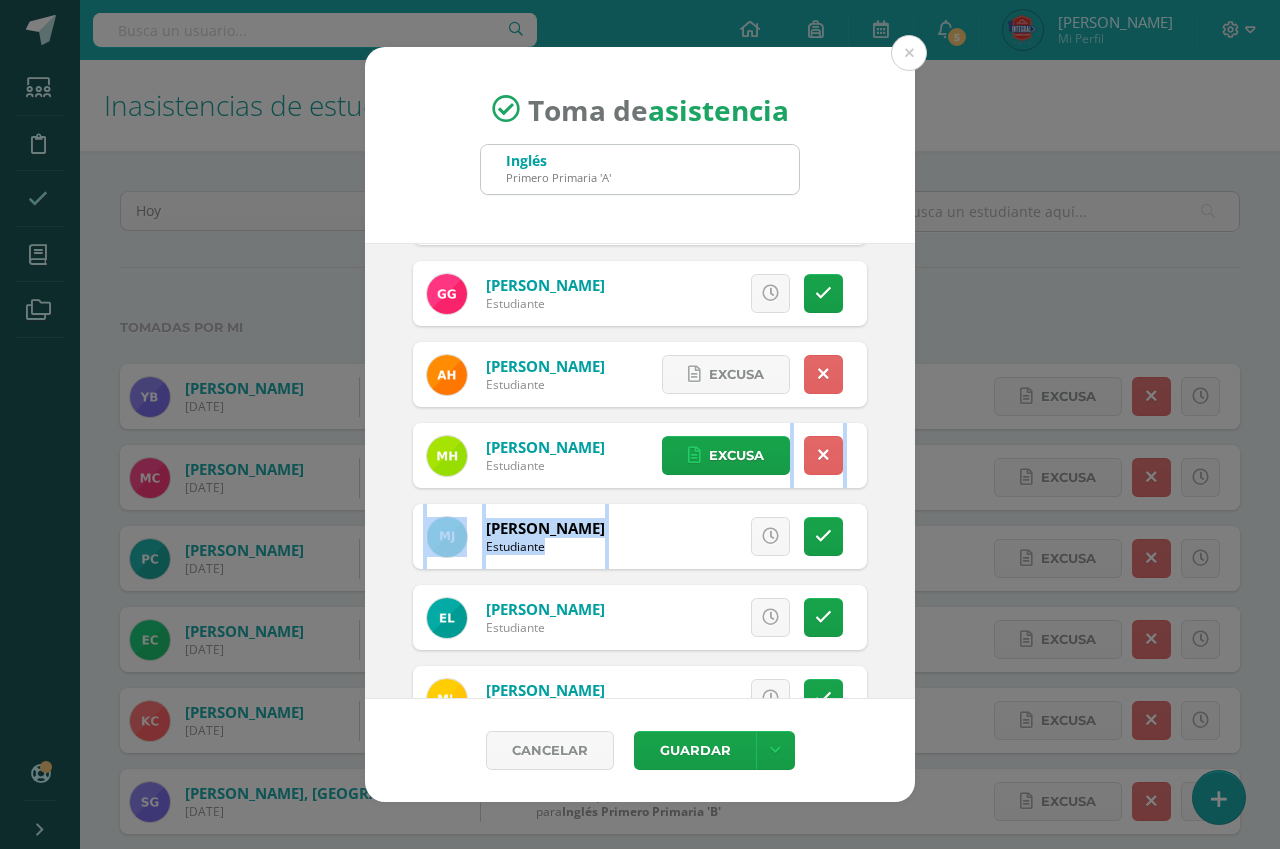 drag, startPoint x: 916, startPoint y: 436, endPoint x: 818, endPoint y: 517, distance: 127.141655 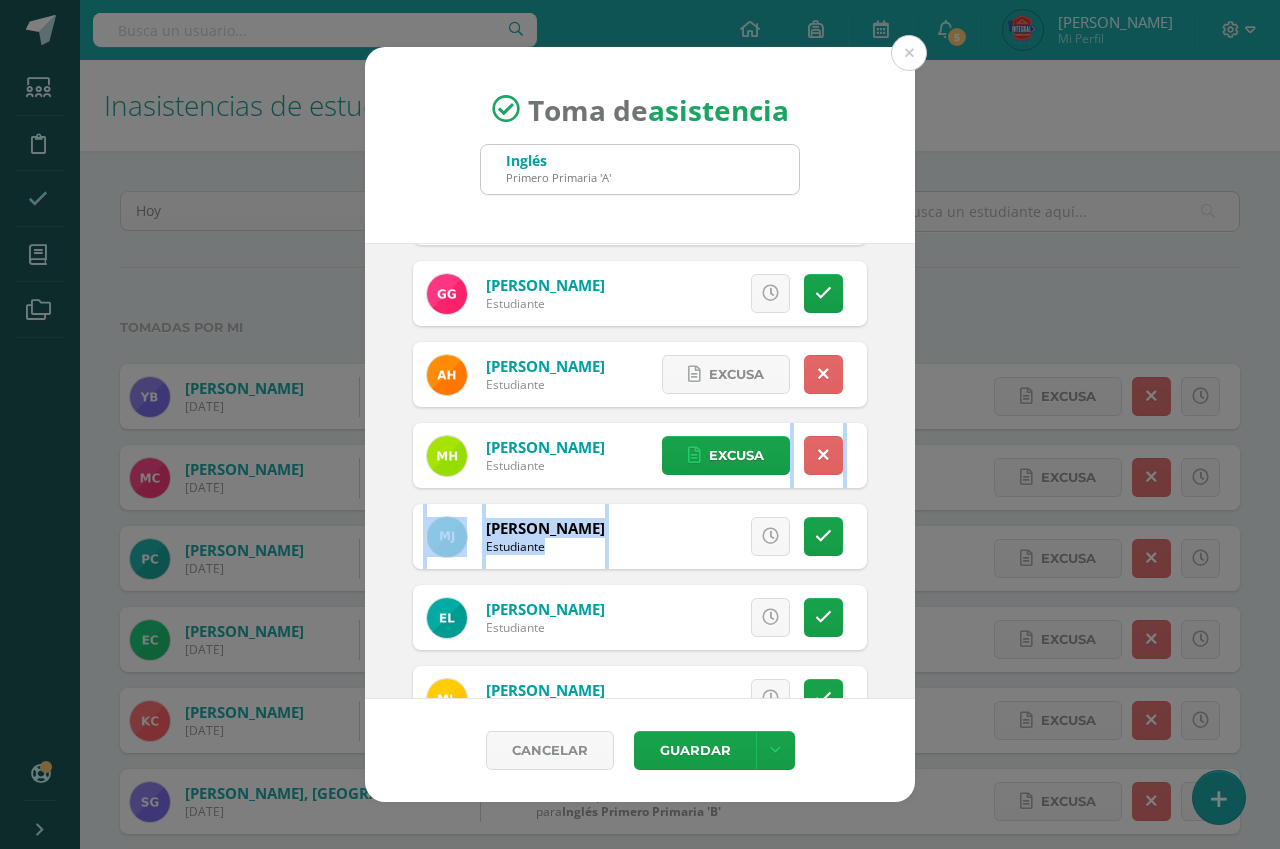 click on "Toma de  asistencia Inglés Primero Primaria 'A' ´pri
2025-07-10
July, 2025 Mo Tu We Th Fr Sa Su 30 1 2 3 4 5 6 7 8 9 10 11 12 13 14 15 16 17 18 19 20 21 22 23 24 25 26 27 28 29 30 31 1 2 3 4 5 6 7 8 9 10 false Clear date
ULTIMA ASISTENCIA:
Jueves, 10 de julio
Ya existe toma de asistencia registrada para el  Jueves, 10 de julio  para los estudiantes de  Inglés Primero Primaria 'A' .
Aguilar, Ximena
Estudiante" at bounding box center [640, 425] 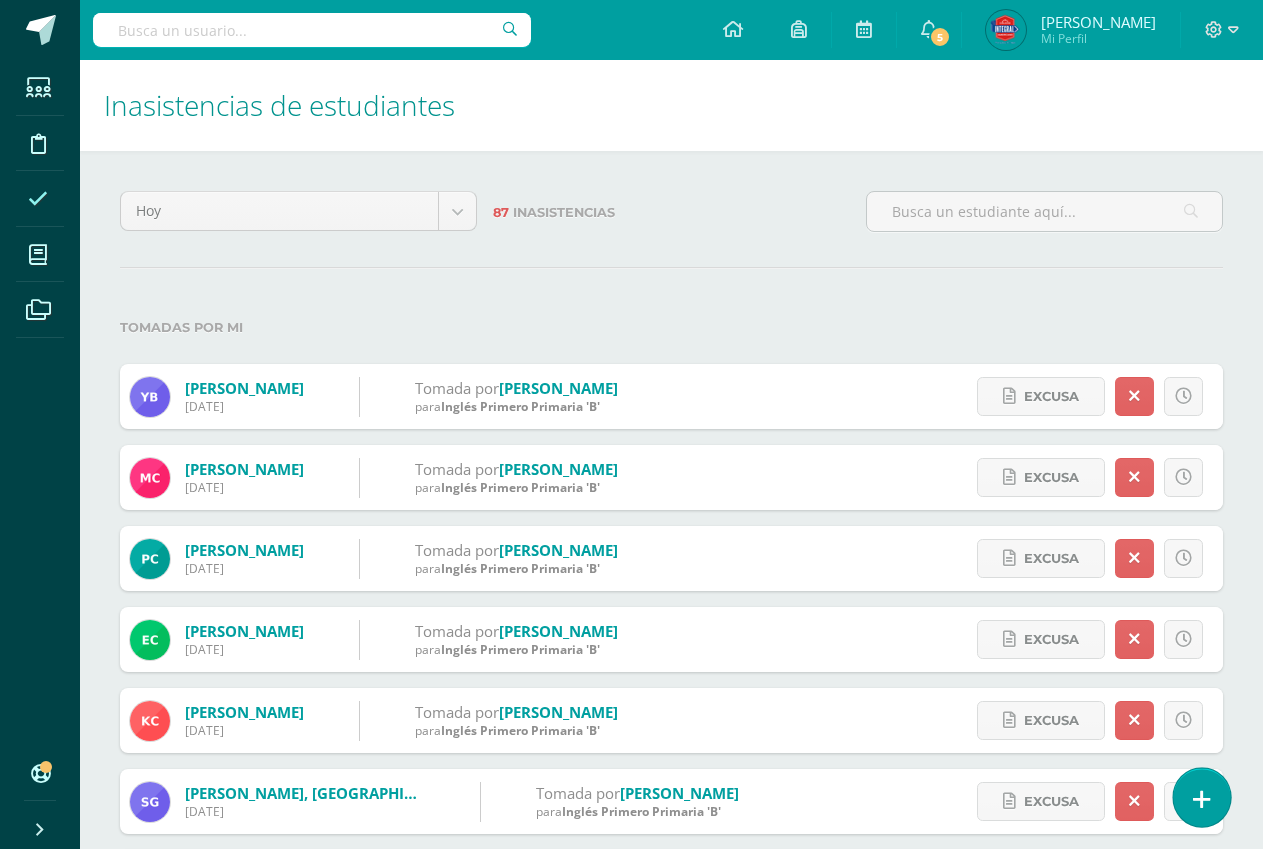 click at bounding box center (1201, 797) 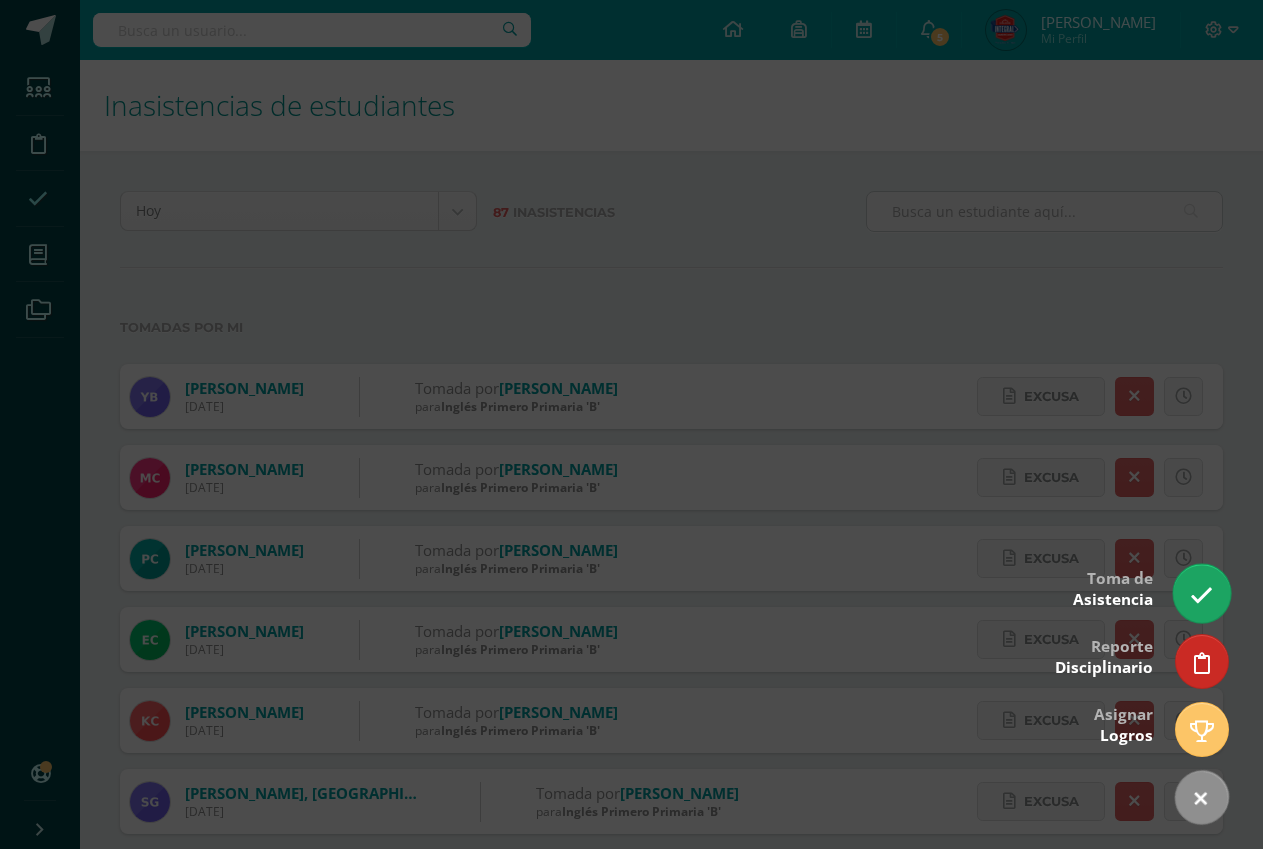 click at bounding box center [1201, 595] 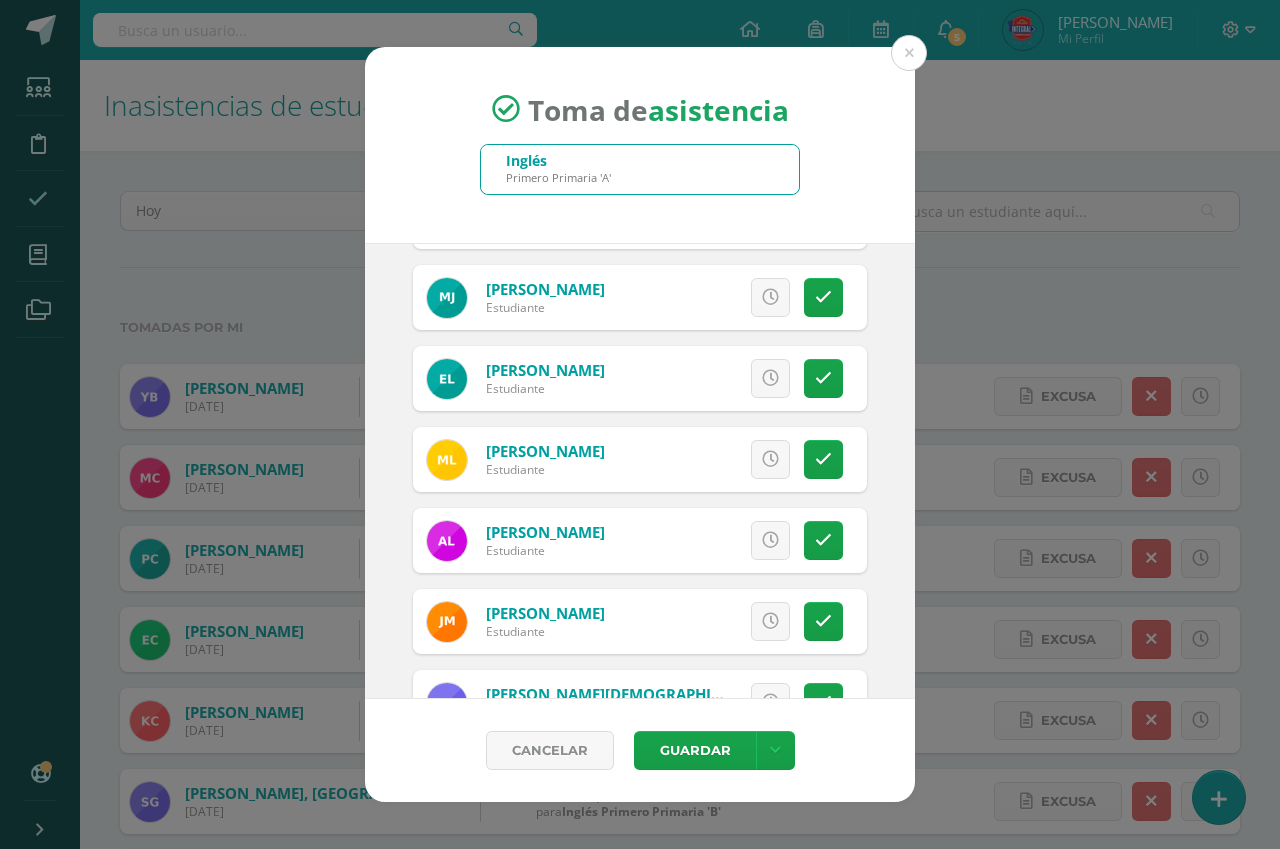 scroll, scrollTop: 868, scrollLeft: 0, axis: vertical 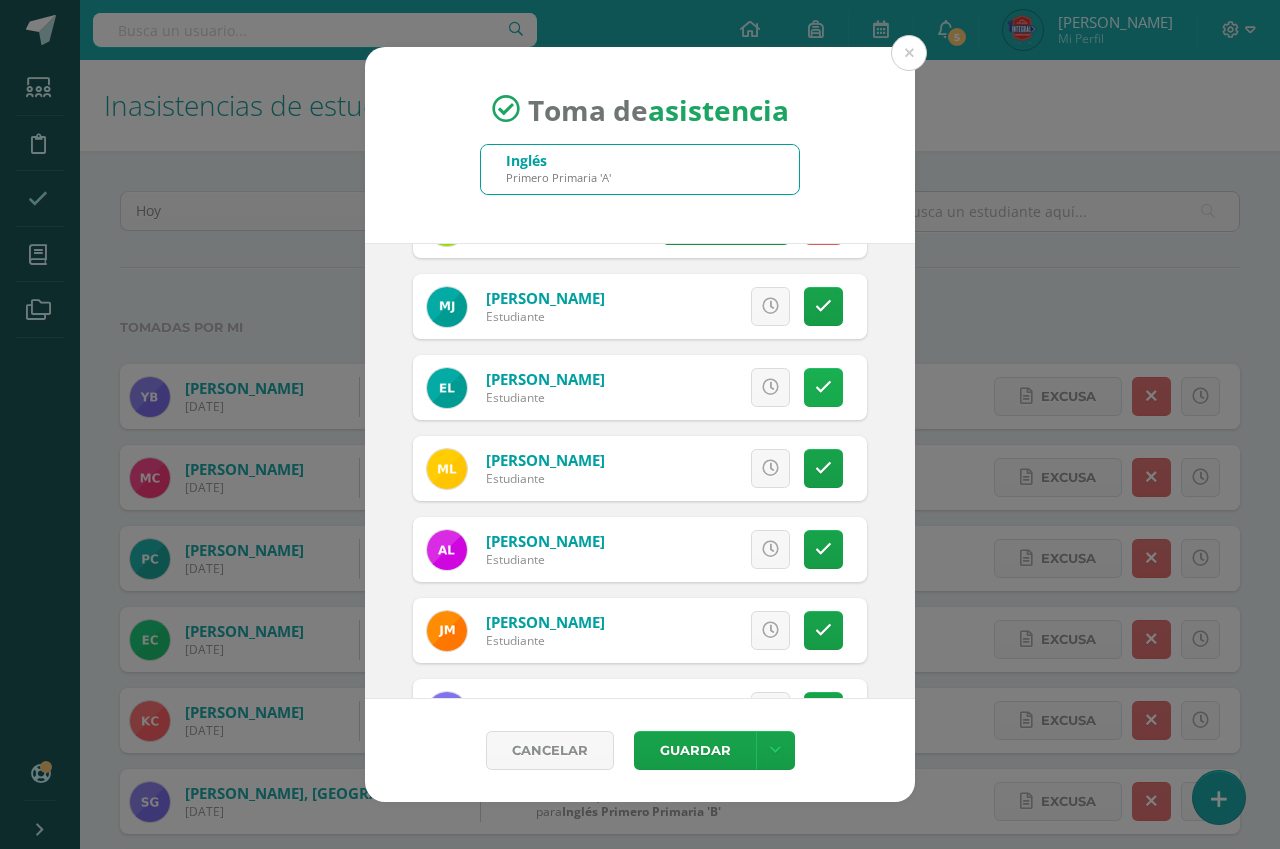 drag, startPoint x: 796, startPoint y: 397, endPoint x: 793, endPoint y: 412, distance: 15.297058 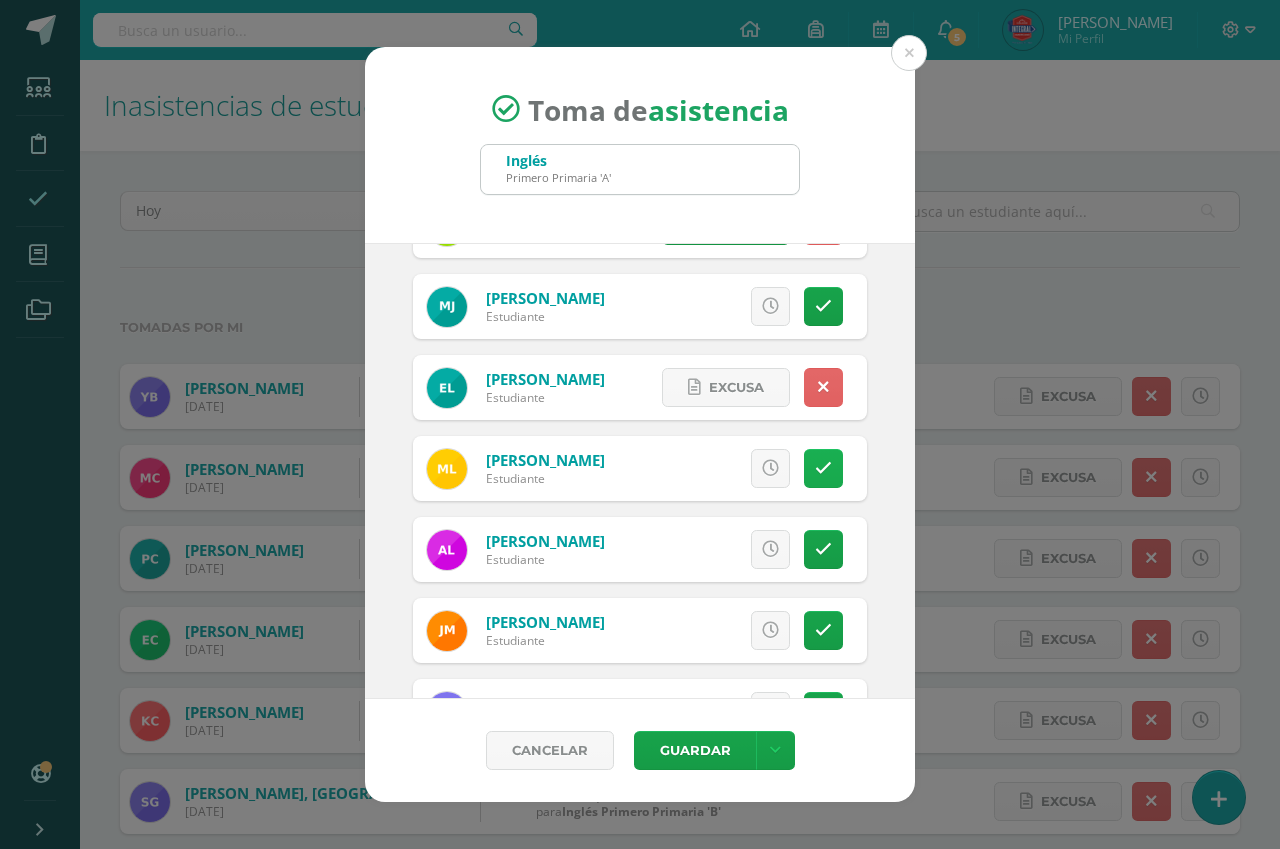 click at bounding box center [823, 468] 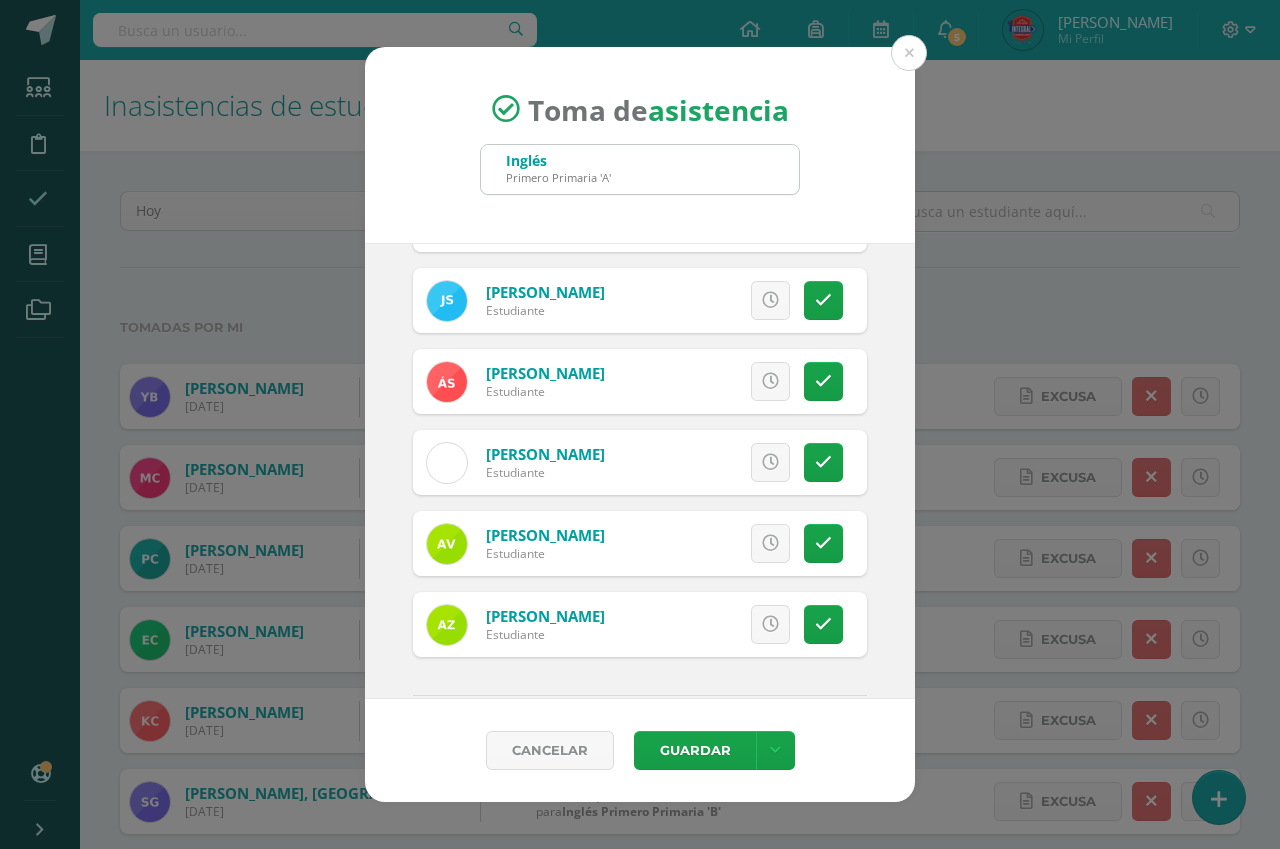 scroll, scrollTop: 1418, scrollLeft: 0, axis: vertical 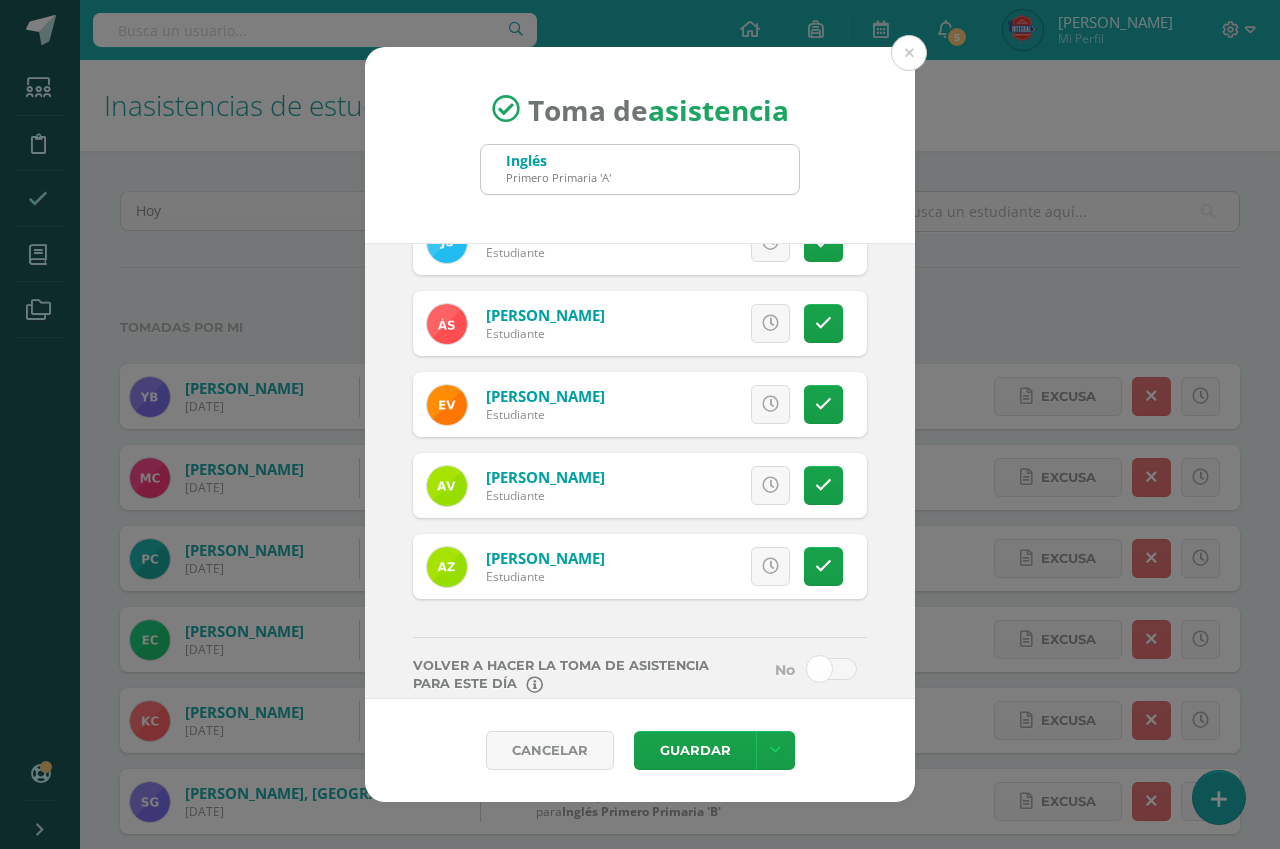 drag, startPoint x: 811, startPoint y: 515, endPoint x: 805, endPoint y: 534, distance: 19.924858 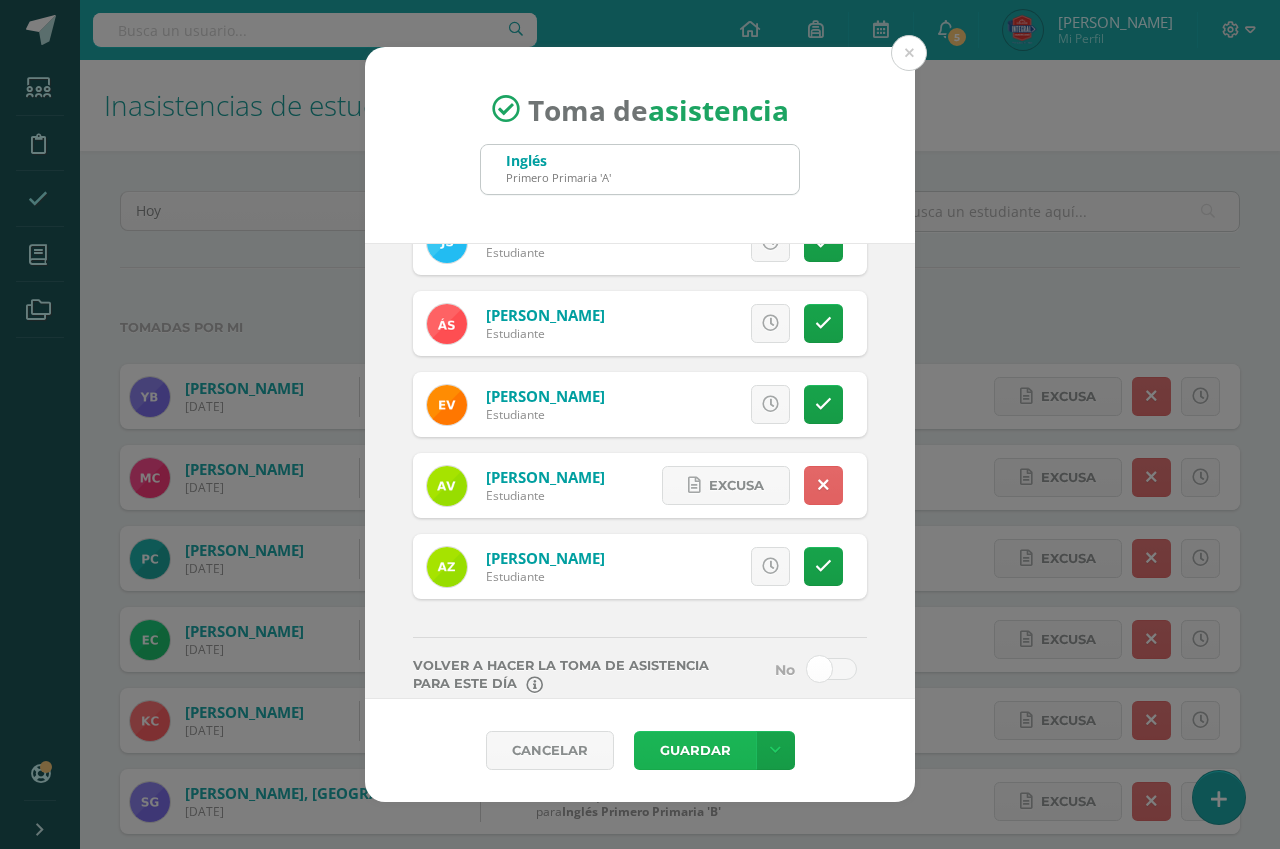 click on "Guardar" at bounding box center [695, 750] 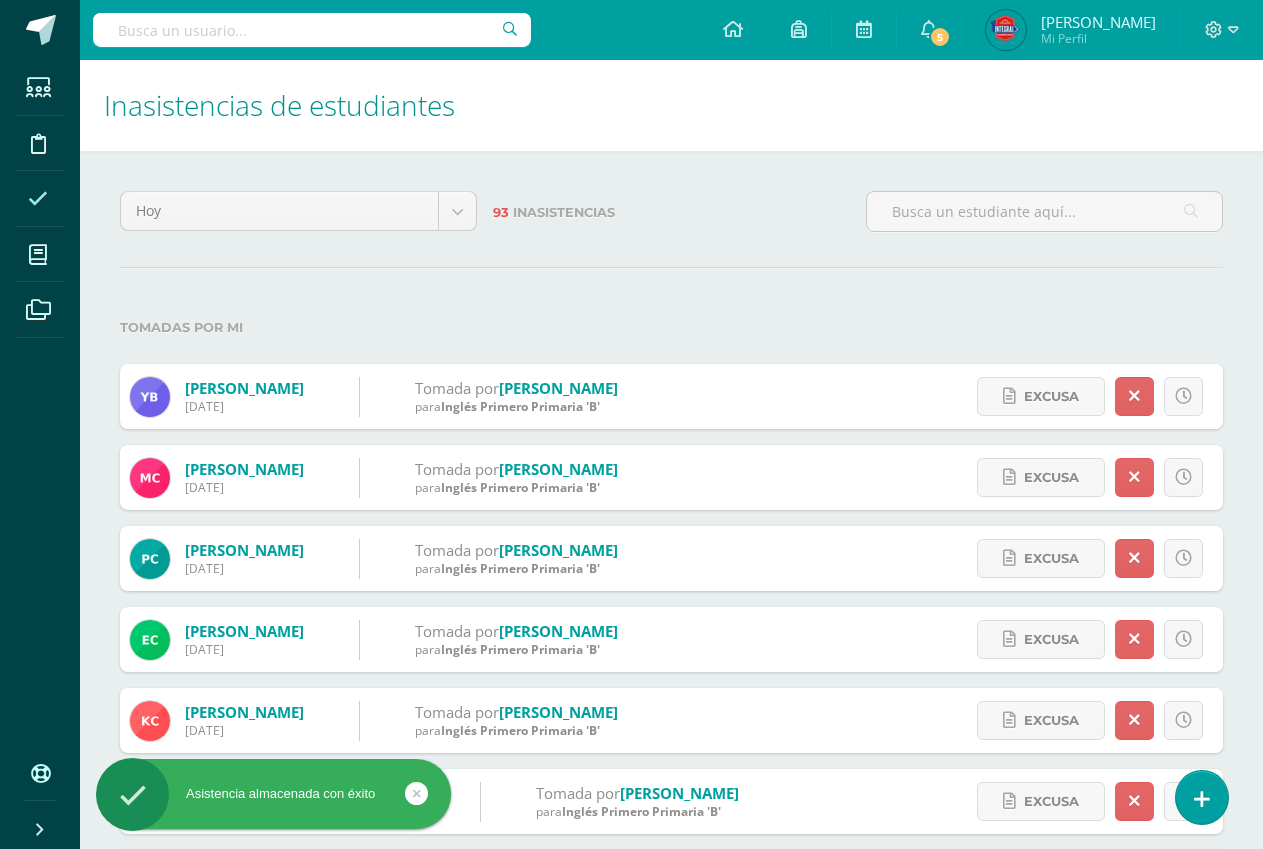 scroll, scrollTop: 0, scrollLeft: 0, axis: both 